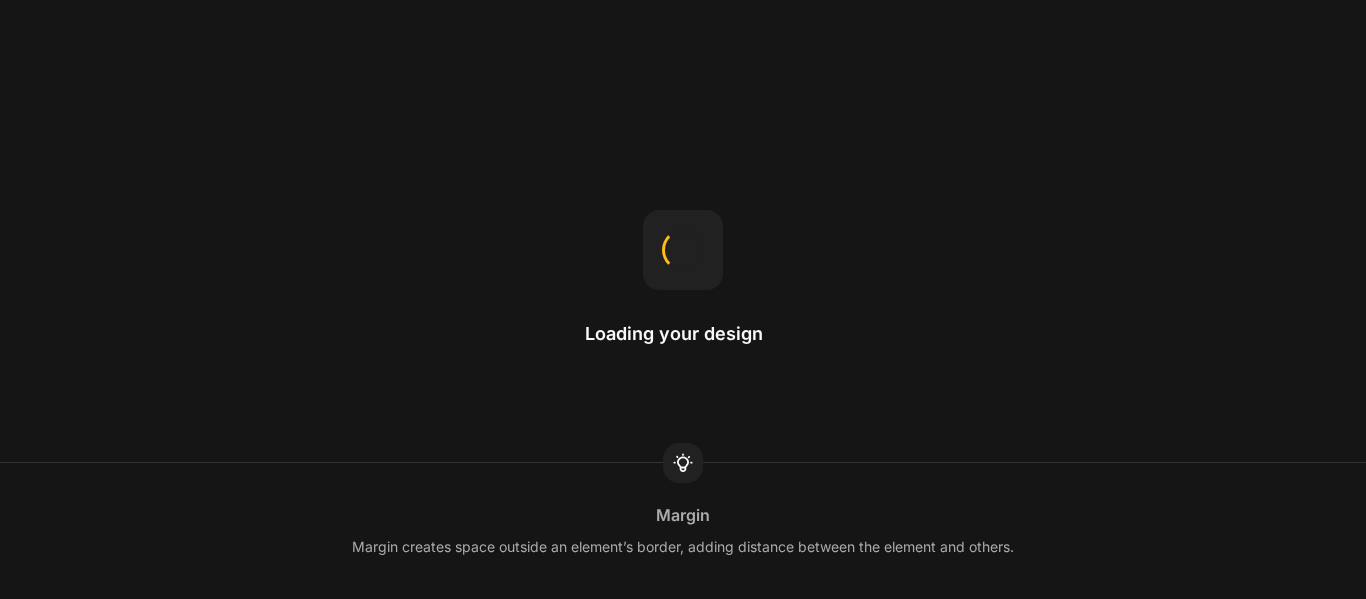 scroll, scrollTop: 0, scrollLeft: 0, axis: both 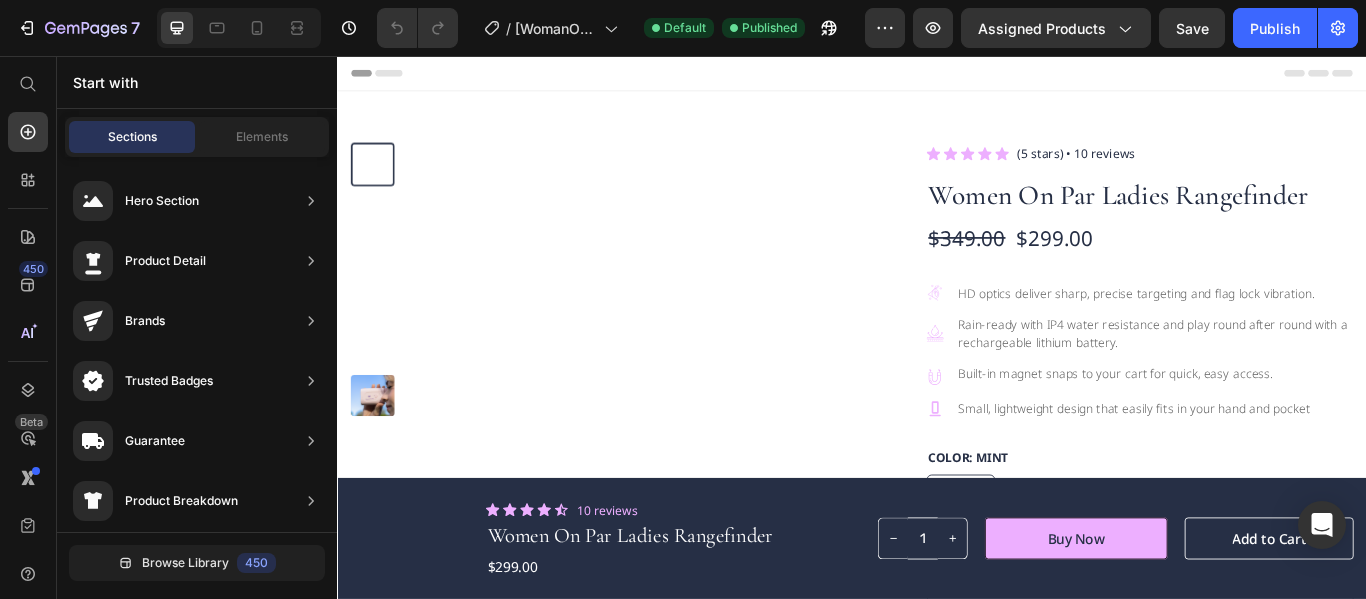 radio on "false" 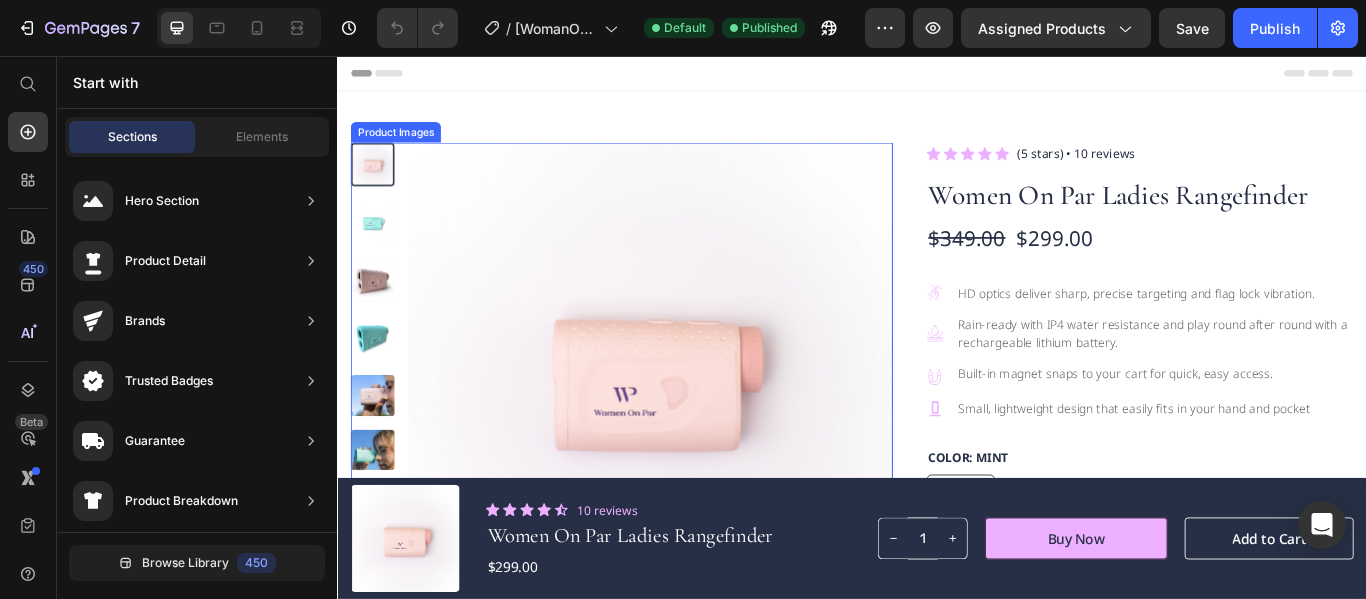 scroll, scrollTop: 0, scrollLeft: 0, axis: both 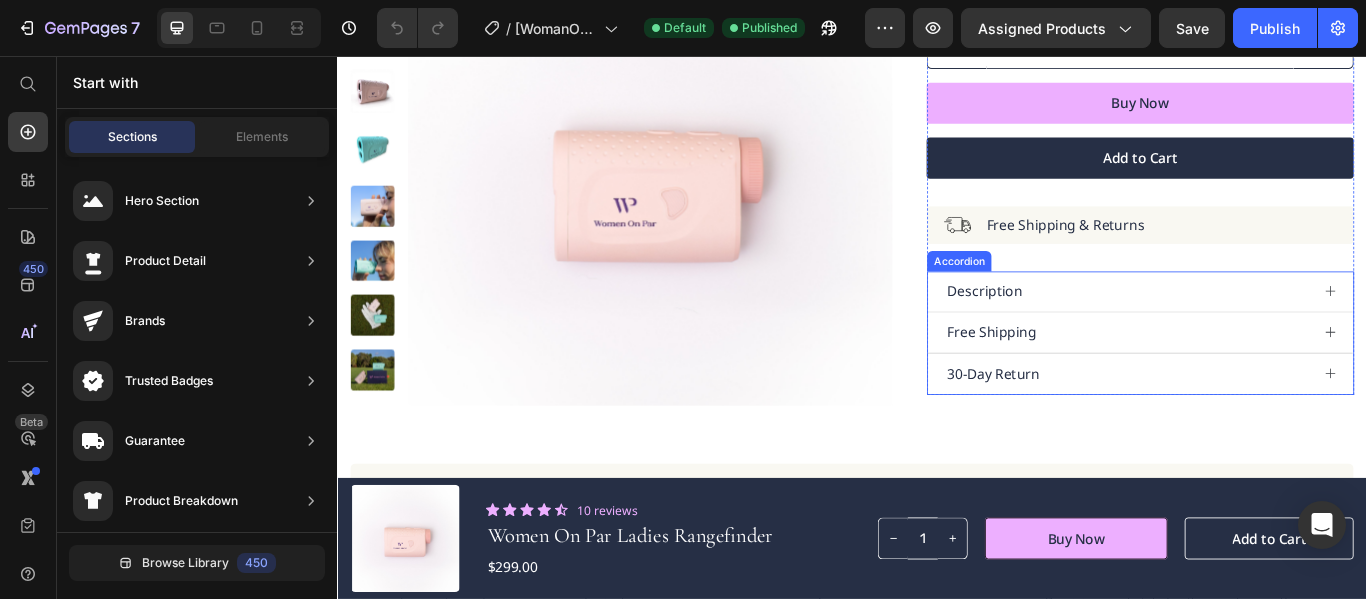 click 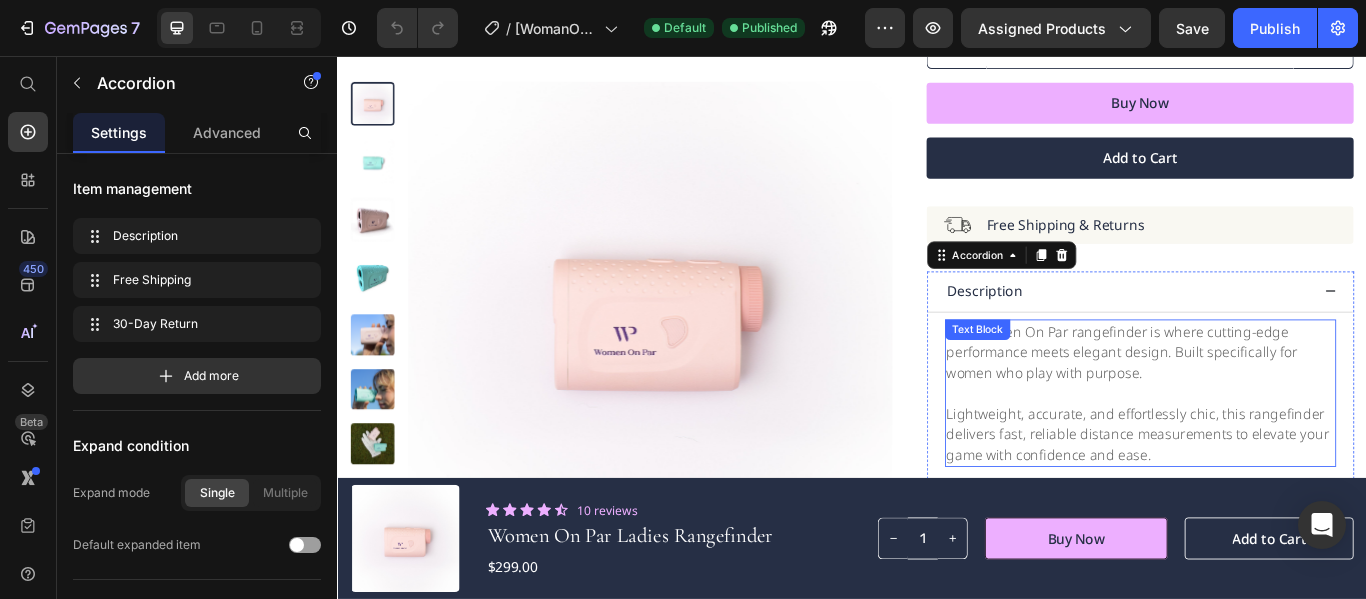 click on "The Women On Par rangefinder is where cutting-edge performance meets elegant design. Built specifically for women who play with purpose." at bounding box center [1273, 401] 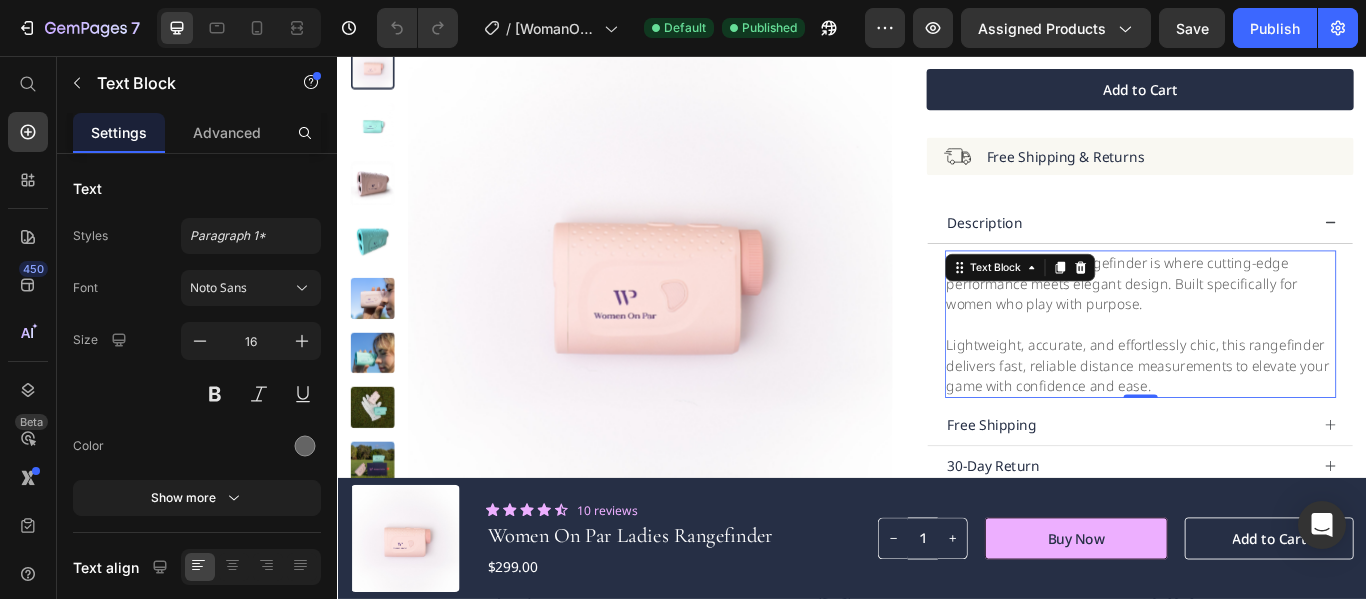 scroll, scrollTop: 743, scrollLeft: 0, axis: vertical 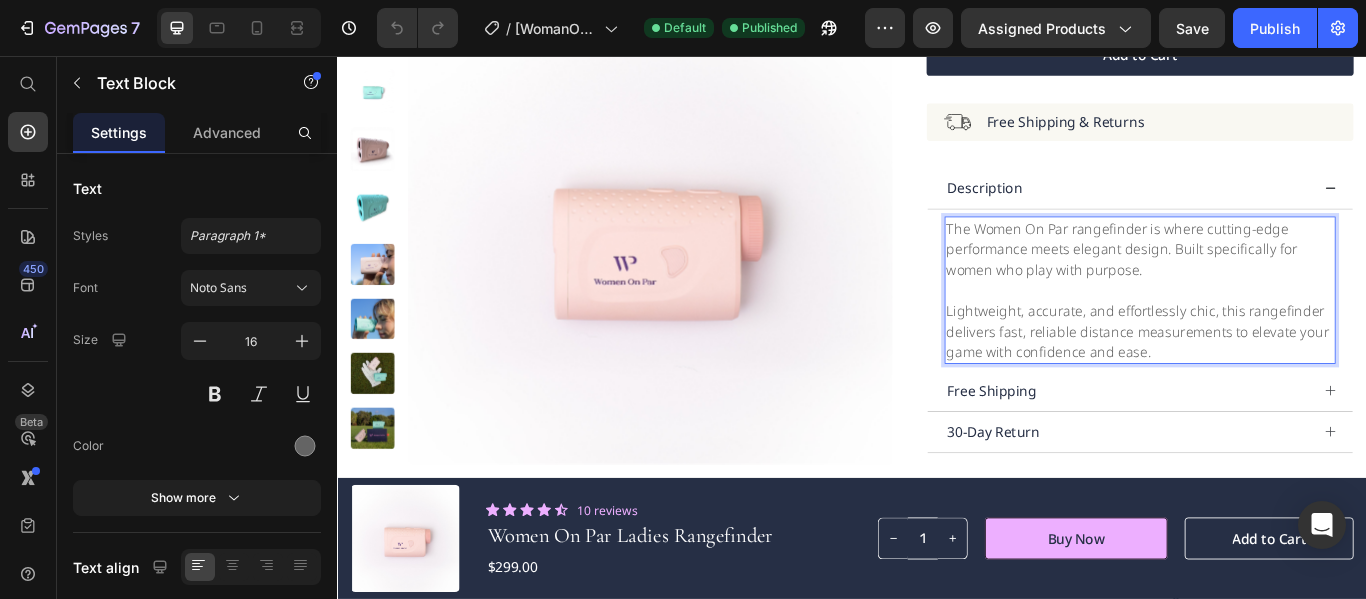 click at bounding box center (1273, 329) 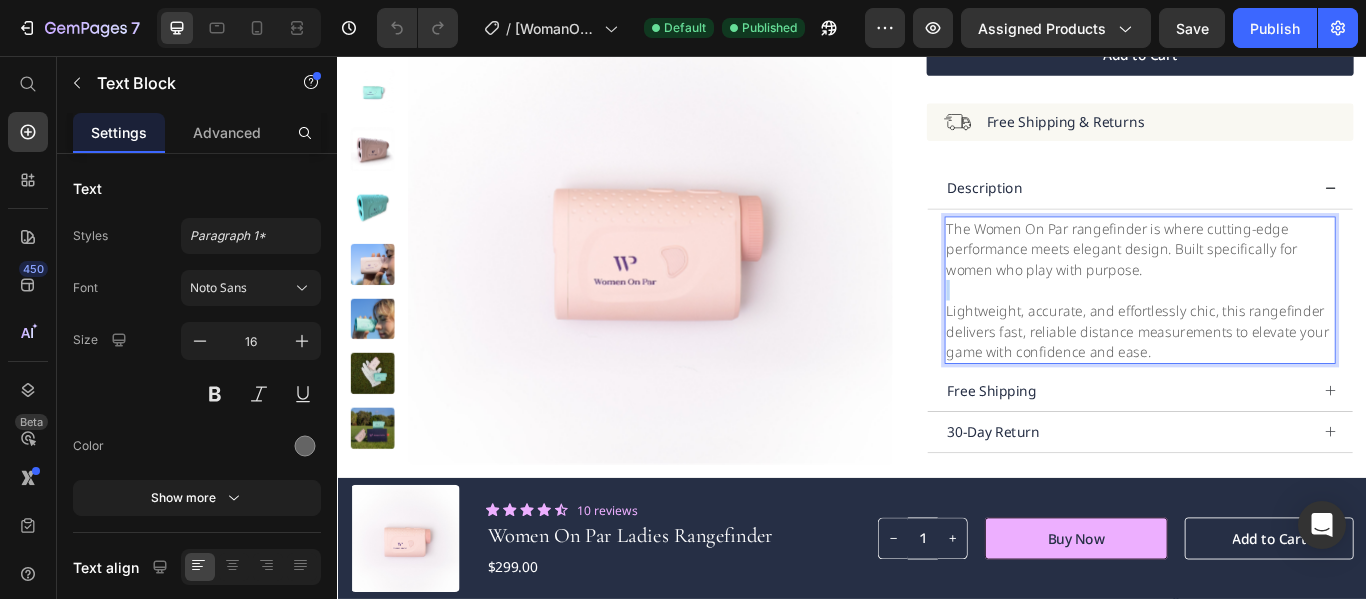 click at bounding box center [1273, 329] 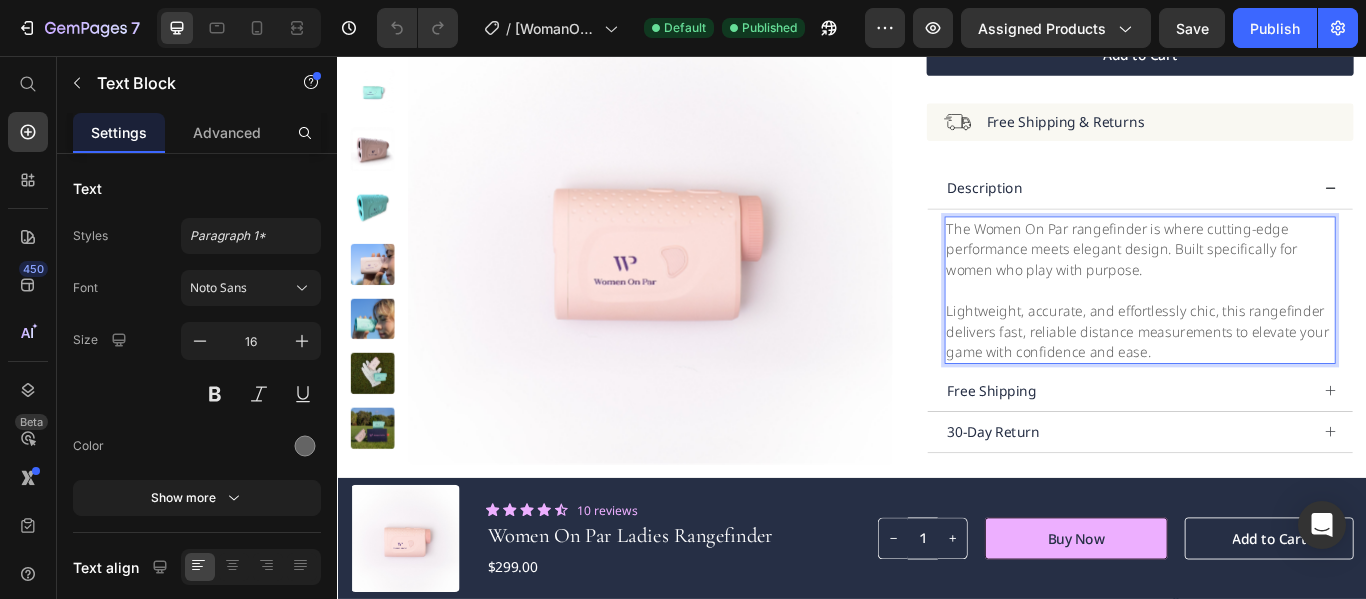 click on "Lightweight, accurate, and effortlessly chic, this rangefinder delivers fast, reliable distance measurements to elevate your game with confidence and ease." at bounding box center [1273, 377] 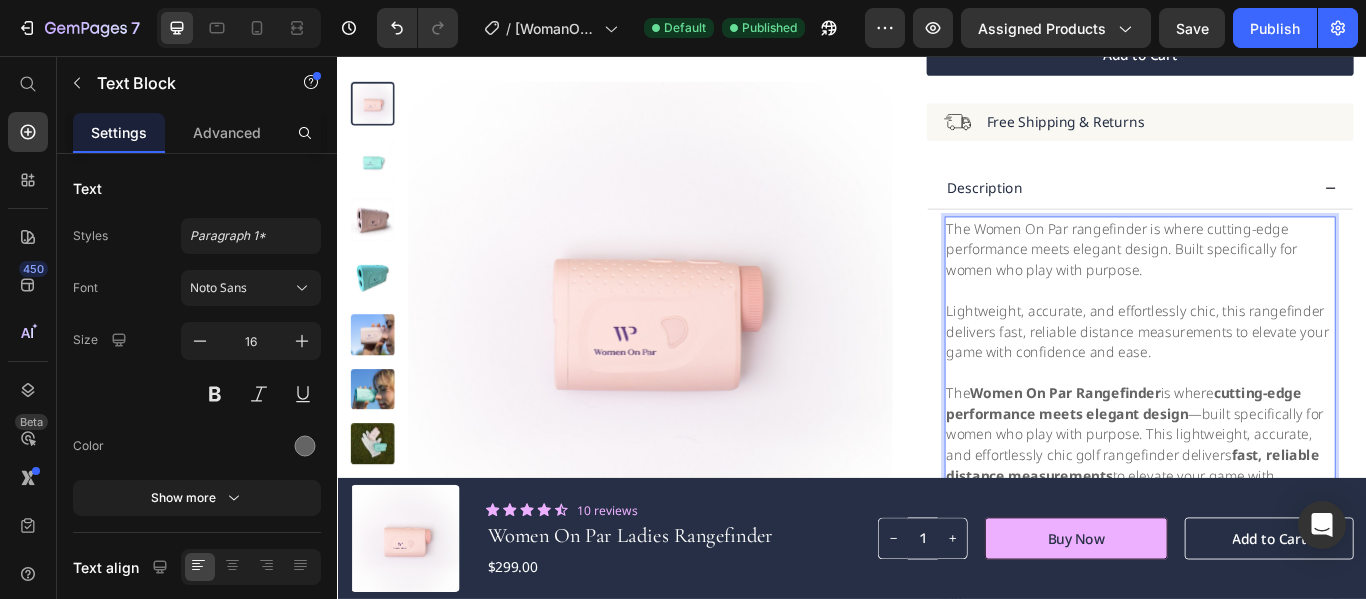 scroll, scrollTop: 1014, scrollLeft: 0, axis: vertical 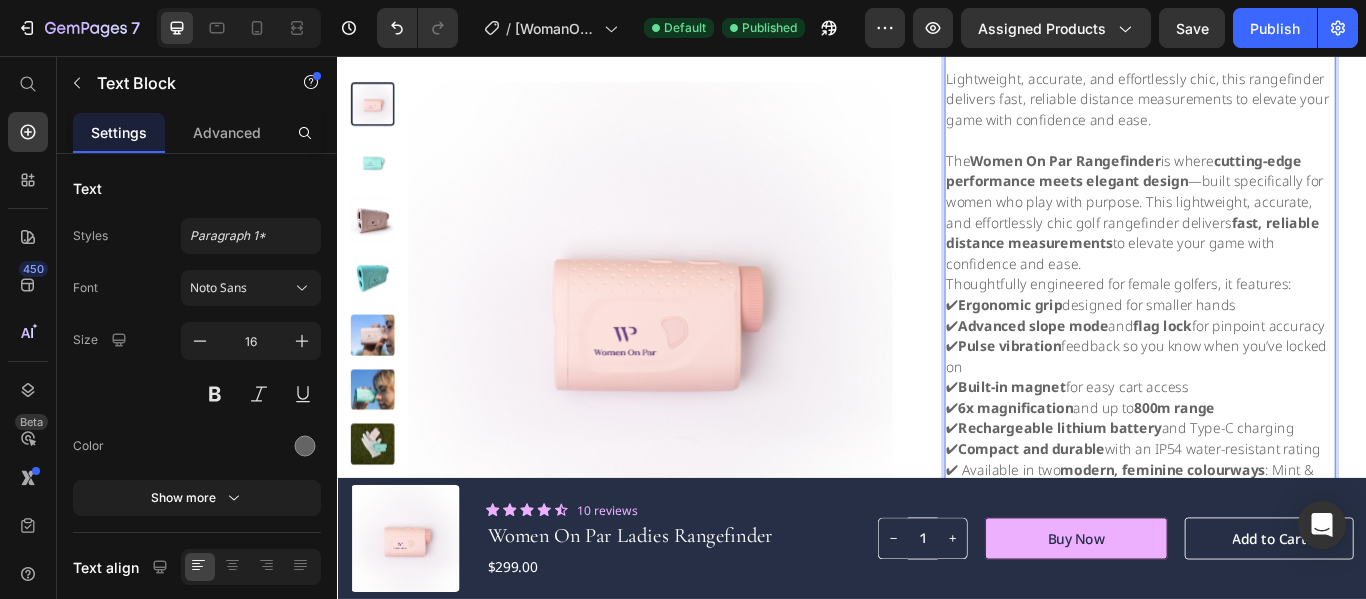 click on "The Women On Par Rangefinder is where cutting-edge performance meets elegant design —built specifically for women who play with purpose. This lightweight, accurate, and effortlessly chic golf rangefinder delivers fast, reliable distance measurements to elevate your game with confidence and ease." at bounding box center (1273, 238) 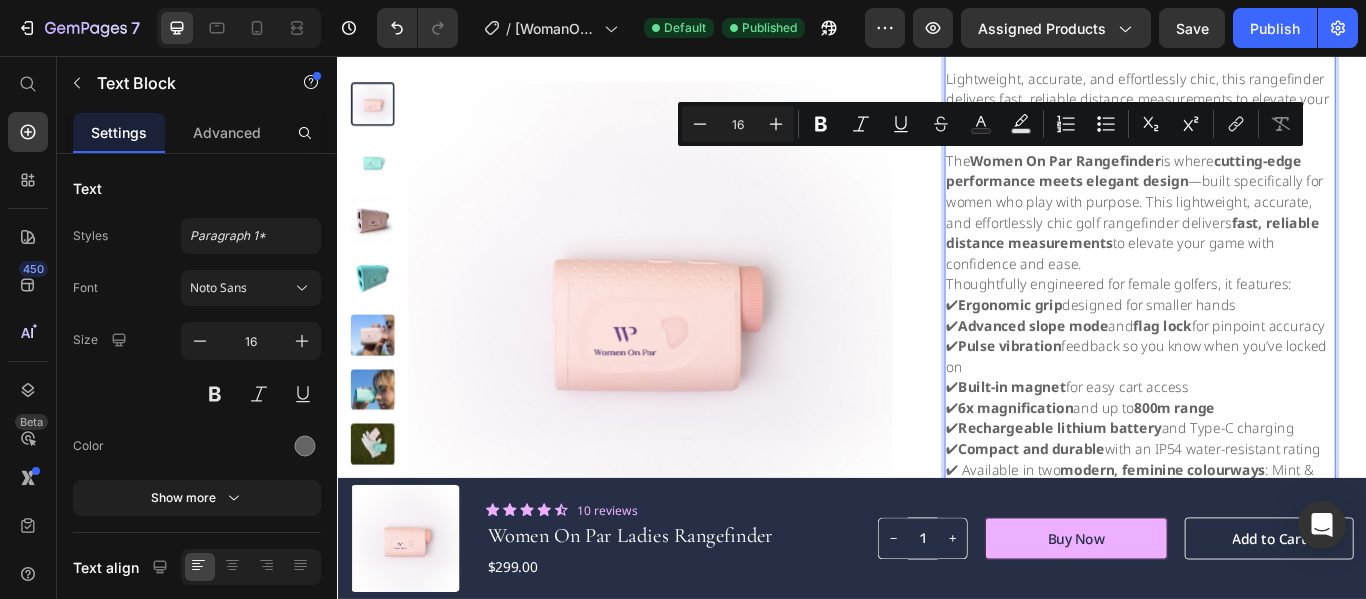 click on "cutting-edge performance meets elegant design" at bounding box center (1254, 190) 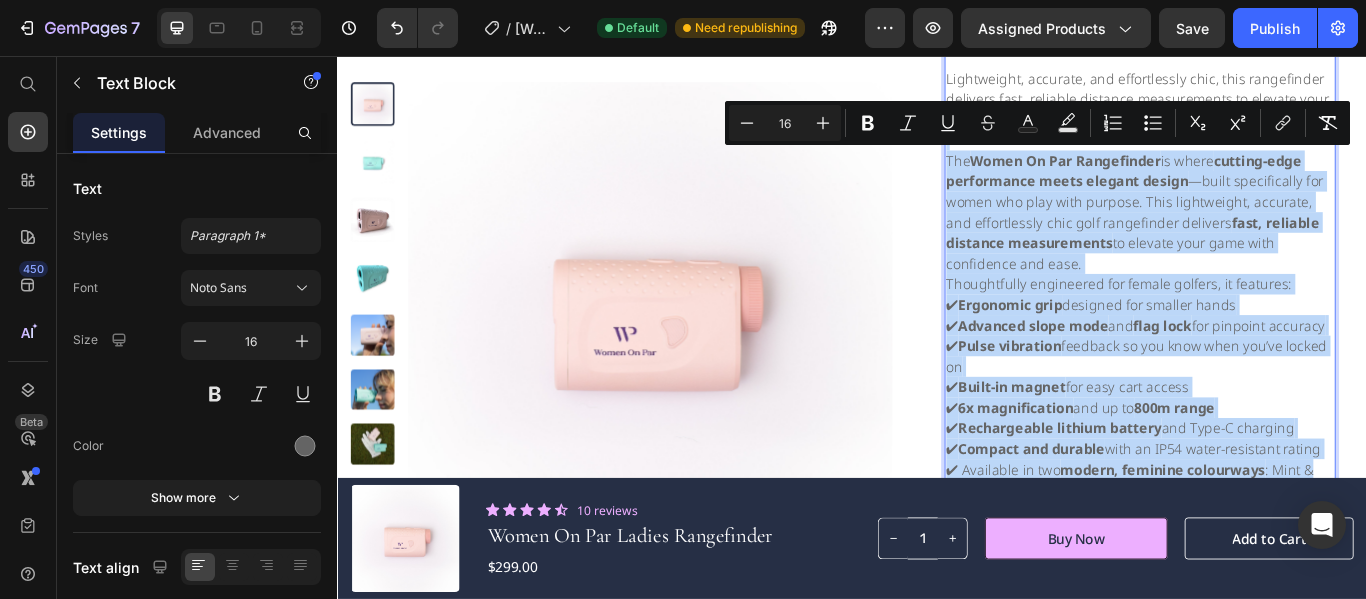 drag, startPoint x: 1042, startPoint y: 158, endPoint x: 1468, endPoint y: 531, distance: 566.2199 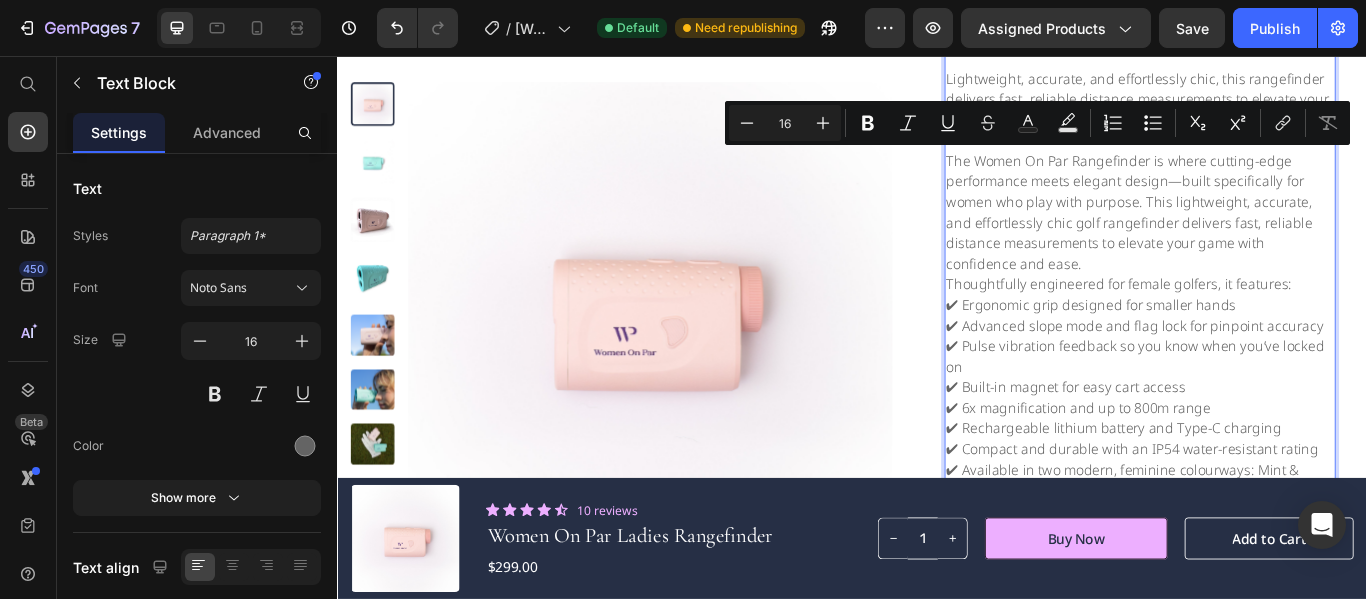 click on "✔ Ergonomic grip designed for smaller hands ✔ Advanced slope mode and flag lock for pinpoint accuracy ✔ Pulse vibration feedback so you know when you’ve locked on ✔ Built-in magnet for easy cart access ✔ 6x magnification and up to 800m range ✔ Rechargeable lithium battery and Type-C charging ✔ Compact and durable with an IP54 water-resistant rating ✔ Available in two modern, feminine colourways: Mint & Blush" at bounding box center (1273, 454) 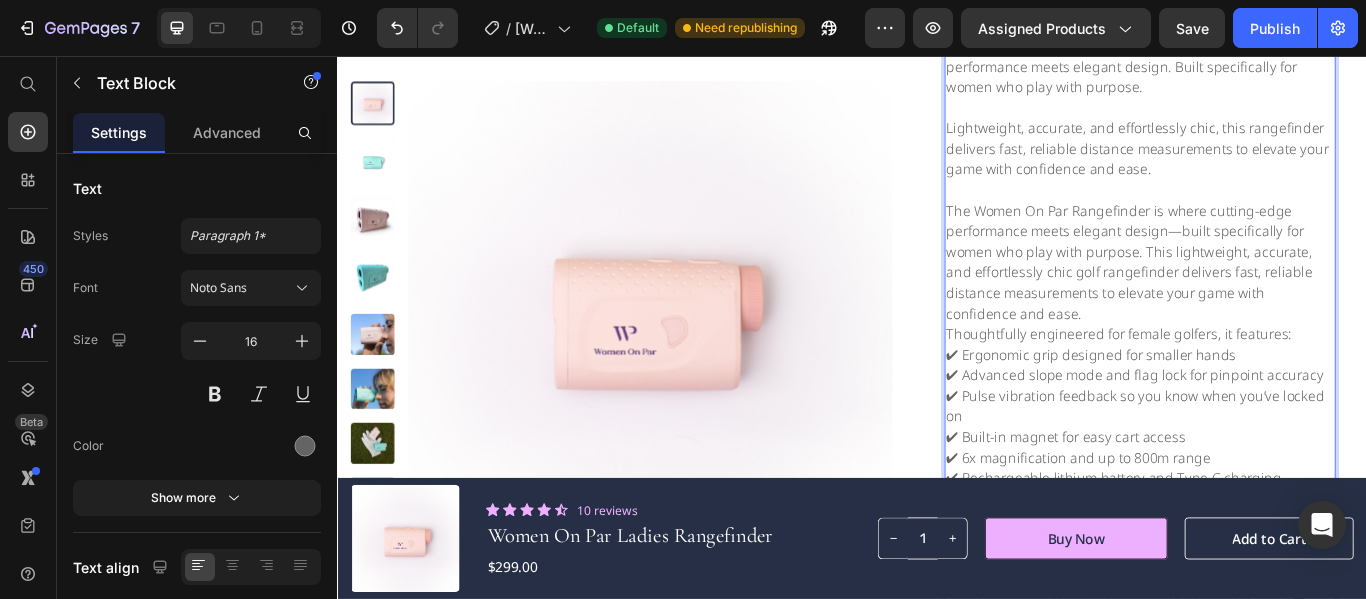 scroll, scrollTop: 932, scrollLeft: 0, axis: vertical 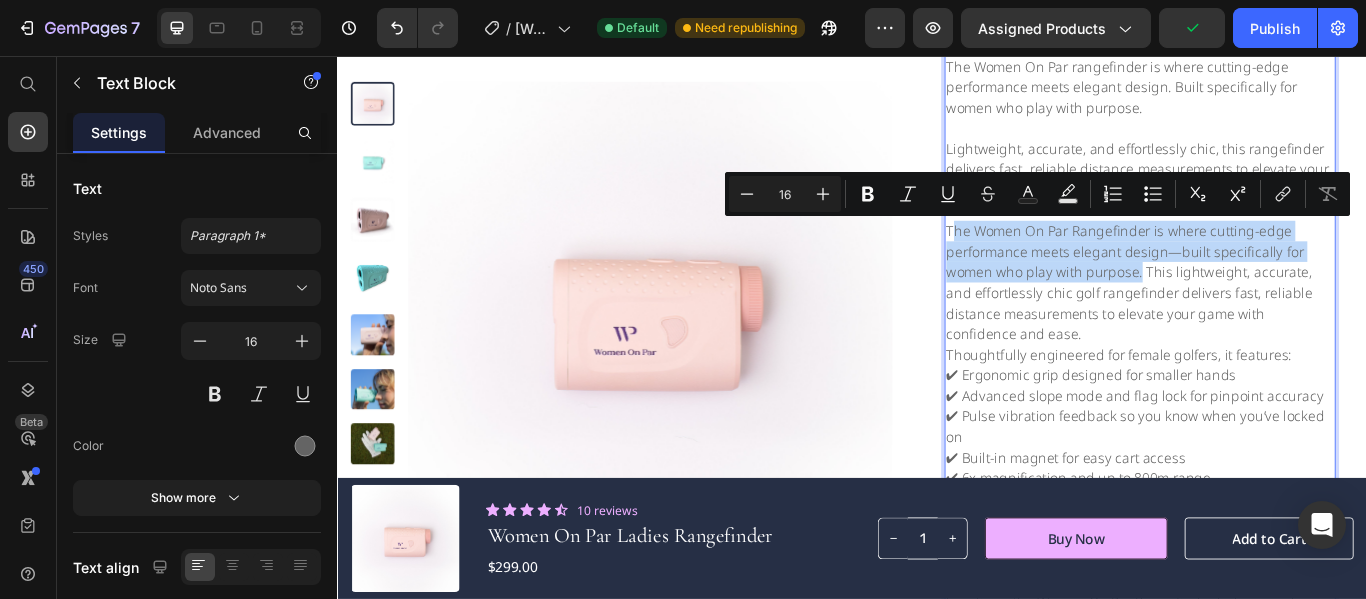 drag, startPoint x: 1037, startPoint y: 257, endPoint x: 1258, endPoint y: 314, distance: 228.23233 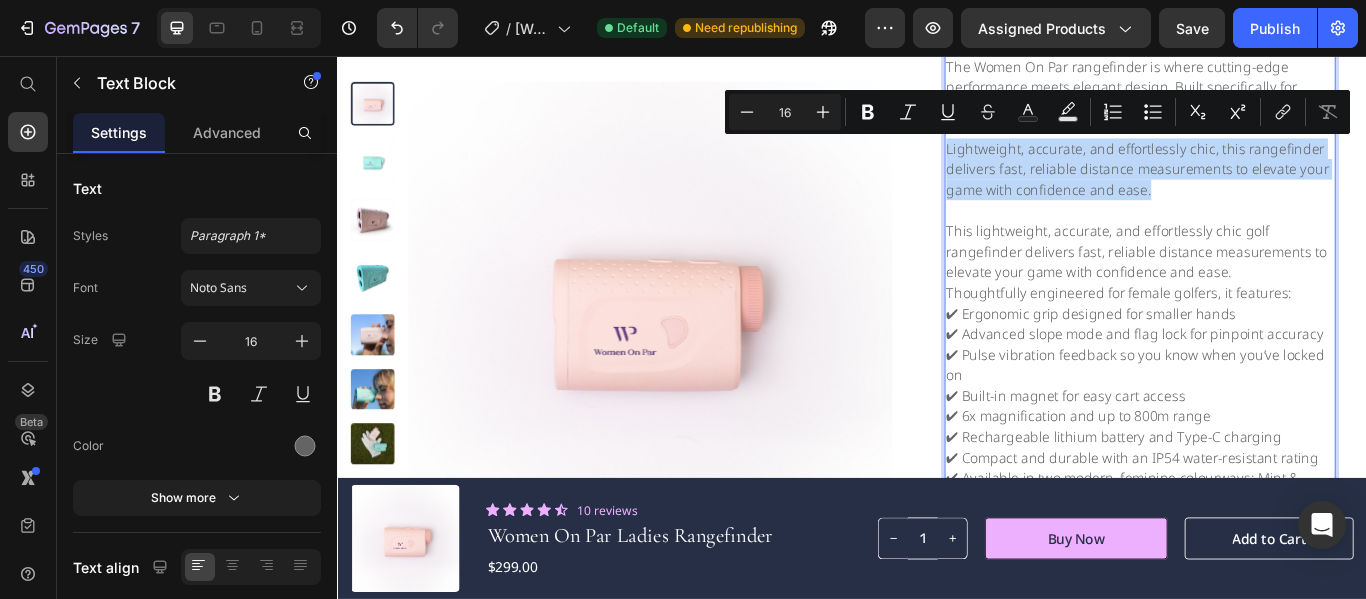 drag, startPoint x: 1281, startPoint y: 212, endPoint x: 1032, endPoint y: 162, distance: 253.97047 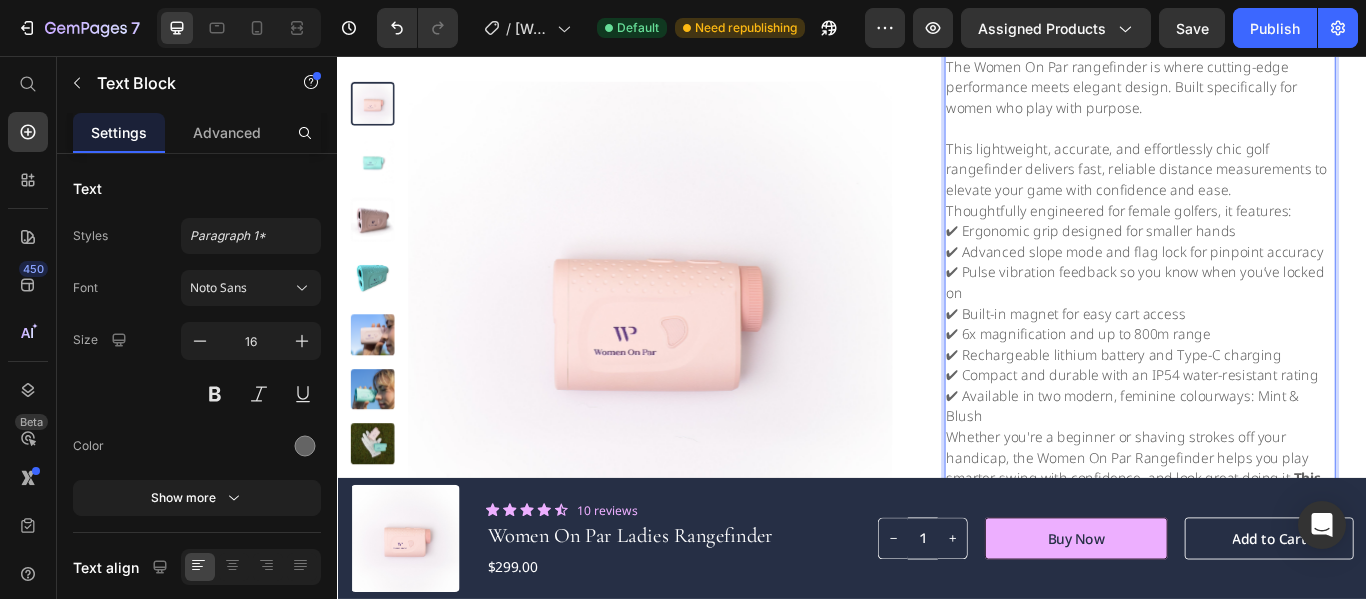 click on "This lightweight, accurate, and effortlessly chic golf rangefinder delivers fast, reliable distance measurements to elevate your game with confidence and ease." at bounding box center (1273, 188) 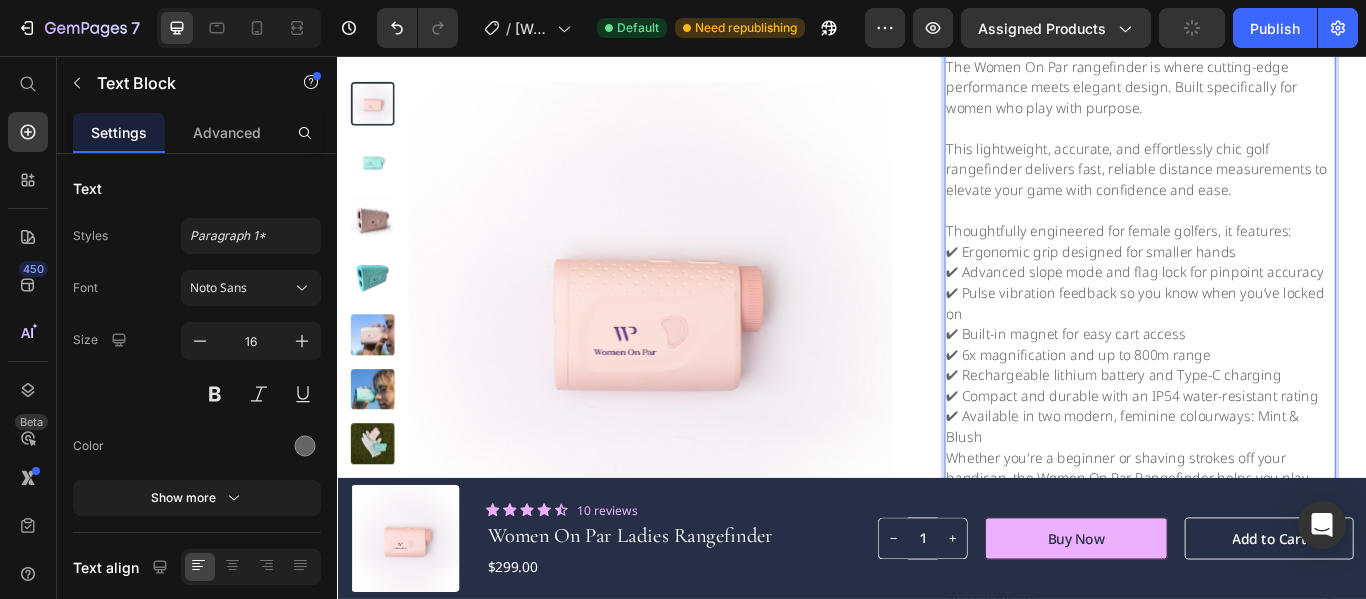 click at bounding box center (1273, 140) 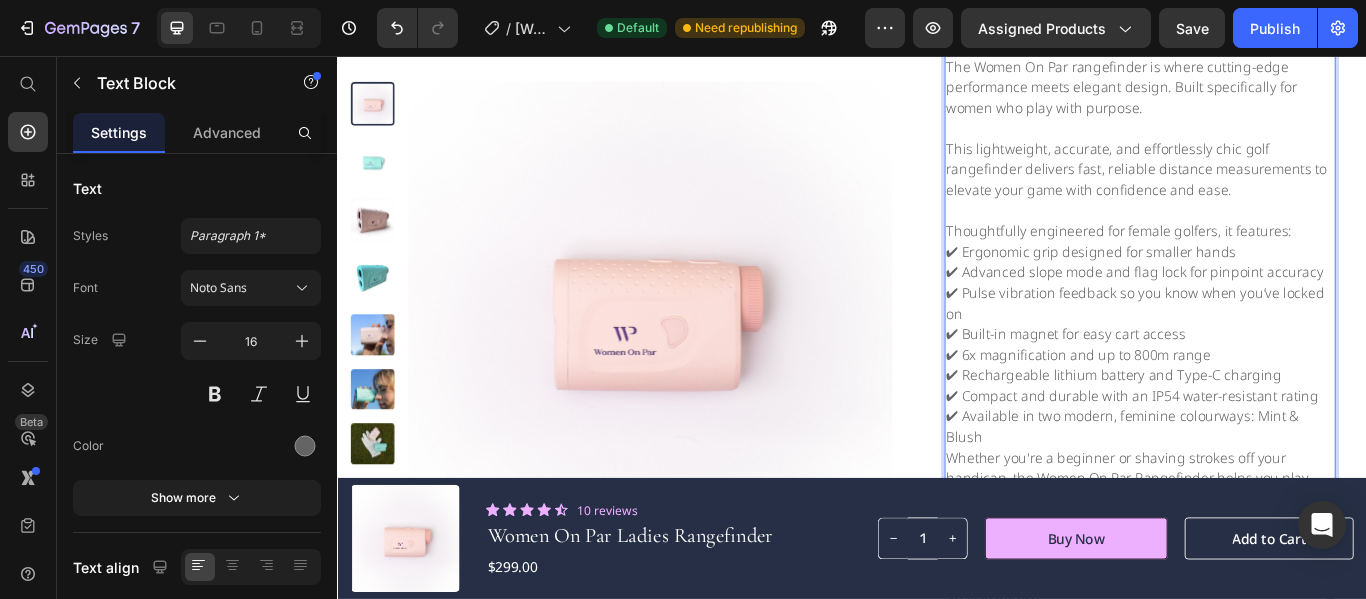click on "The Women On Par rangefinder is where cutting-edge performance meets elegant design. Built specifically for women who play with purpose." at bounding box center (1273, 92) 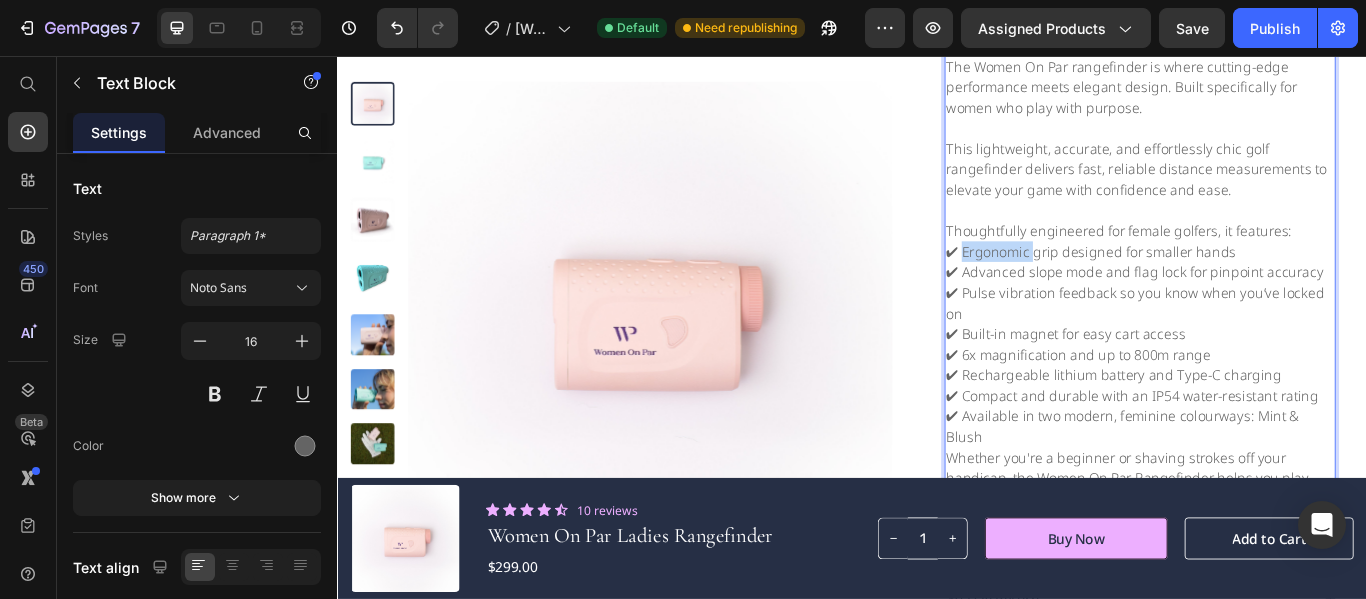 click on "✔ Ergonomic grip designed for smaller hands ✔ Advanced slope mode and flag lock for pinpoint accuracy ✔ Pulse vibration feedback so you know when you’ve locked on ✔ Built-in magnet for easy cart access ✔ 6x magnification and up to 800m range ✔ Rechargeable lithium battery and Type-C charging ✔ Compact and durable with an IP54 water-resistant rating ✔ Available in two modern, feminine colourways: Mint & Blush" at bounding box center [1273, 392] 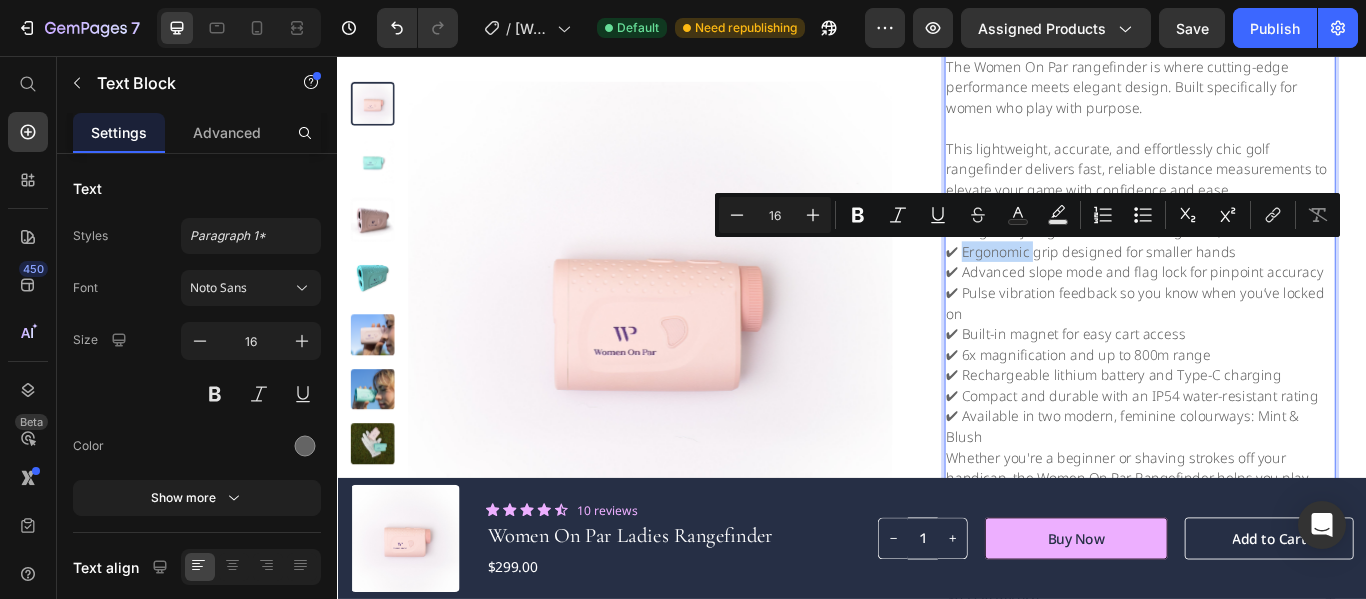 click on "✔ Ergonomic grip designed for smaller hands ✔ Advanced slope mode and flag lock for pinpoint accuracy ✔ Pulse vibration feedback so you know when you’ve locked on ✔ Built-in magnet for easy cart access ✔ 6x magnification and up to 800m range ✔ Rechargeable lithium battery and Type-C charging ✔ Compact and durable with an IP54 water-resistant rating ✔ Available in two modern, feminine colourways: Mint & Blush" at bounding box center (1273, 392) 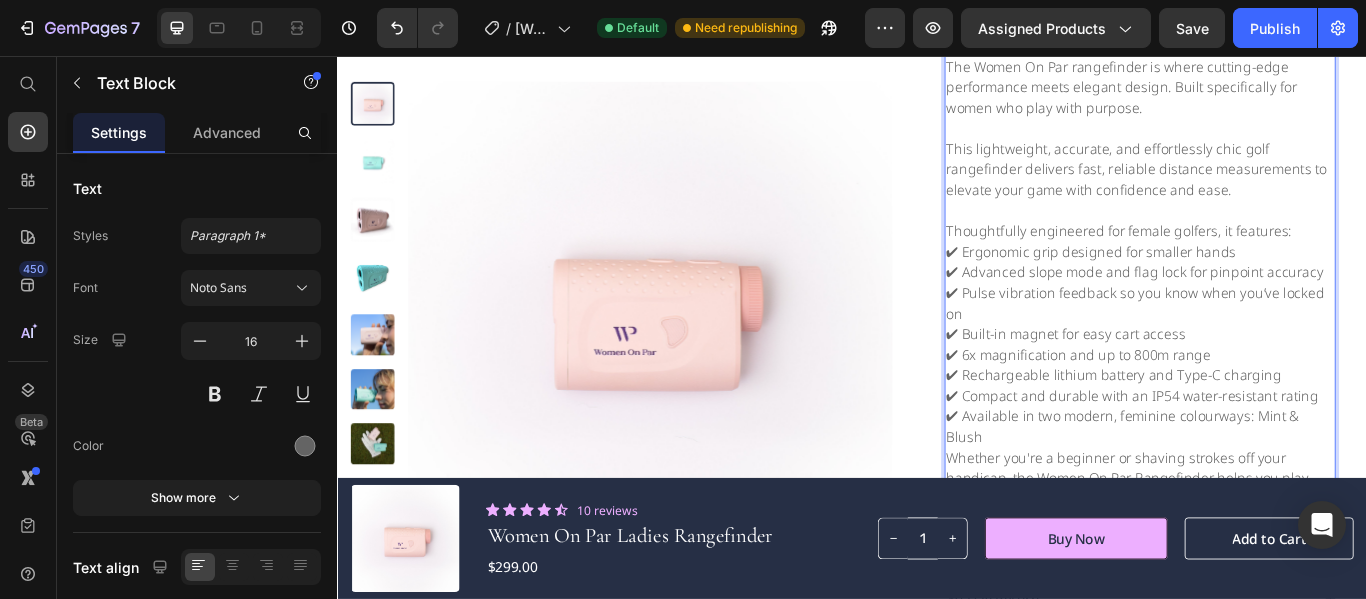 click on "The Women On Par rangefinder is where cutting-edge performance meets elegant design. Built specifically for women who play with purpose." at bounding box center (1273, 92) 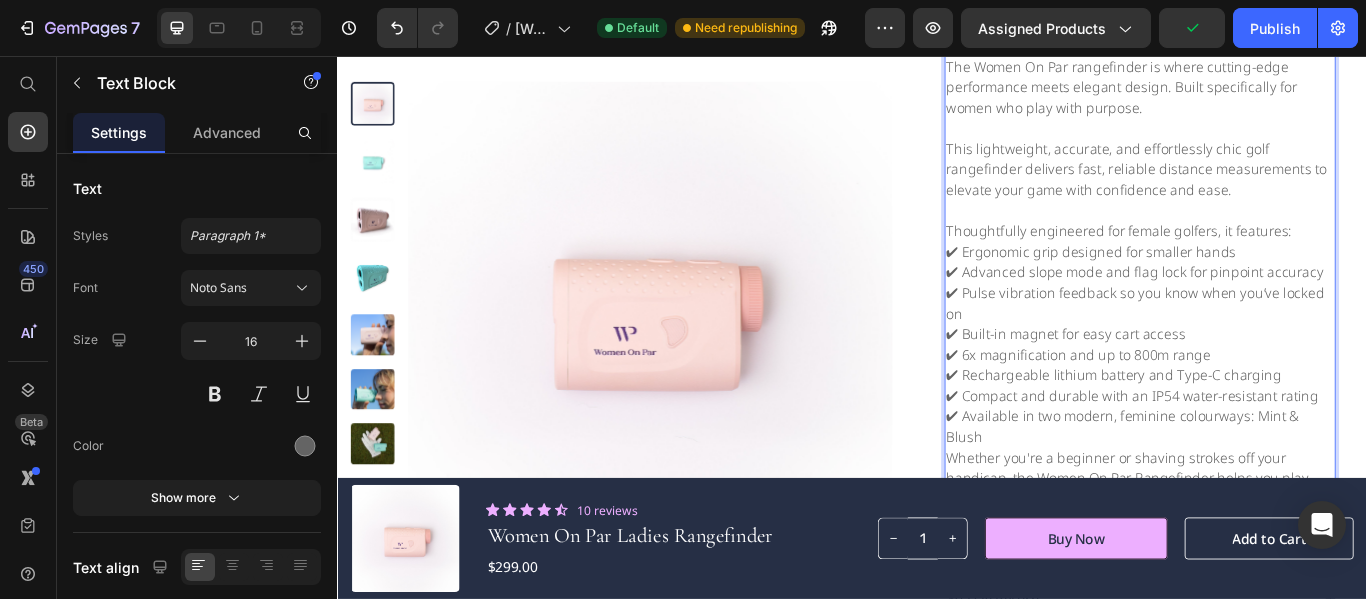 click on "This lightweight, accurate, and effortlessly chic golf rangefinder delivers fast, reliable distance measurements to elevate your game with confidence and ease." at bounding box center [1273, 188] 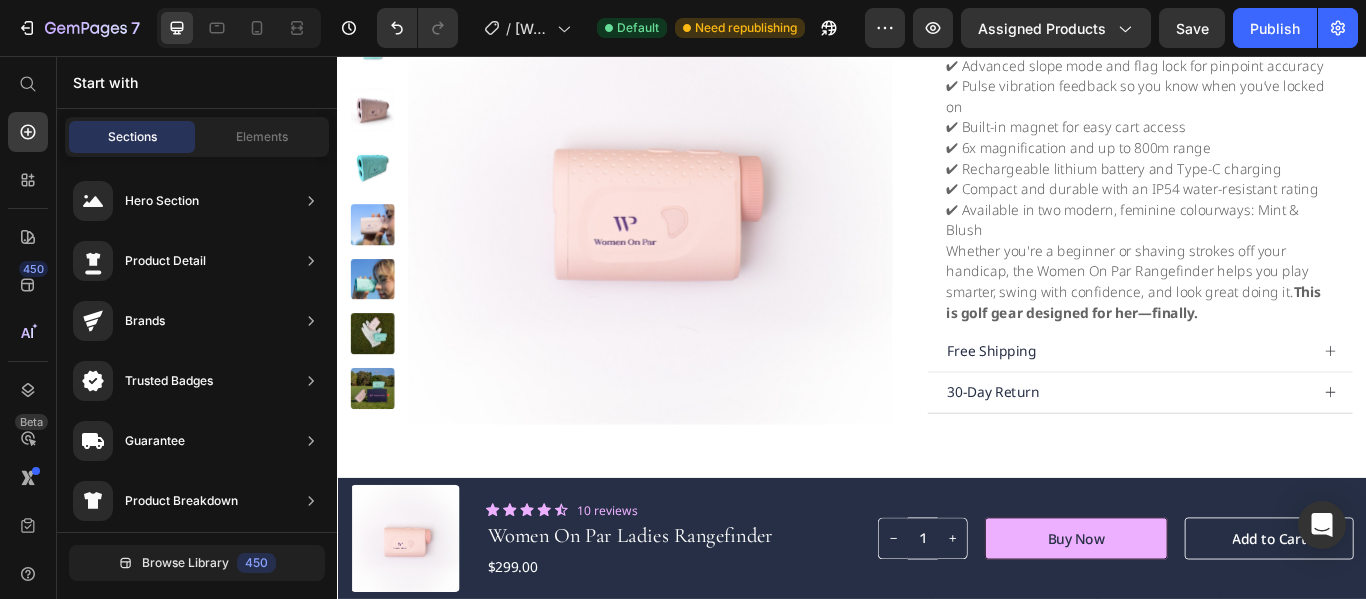 scroll, scrollTop: 1161, scrollLeft: 0, axis: vertical 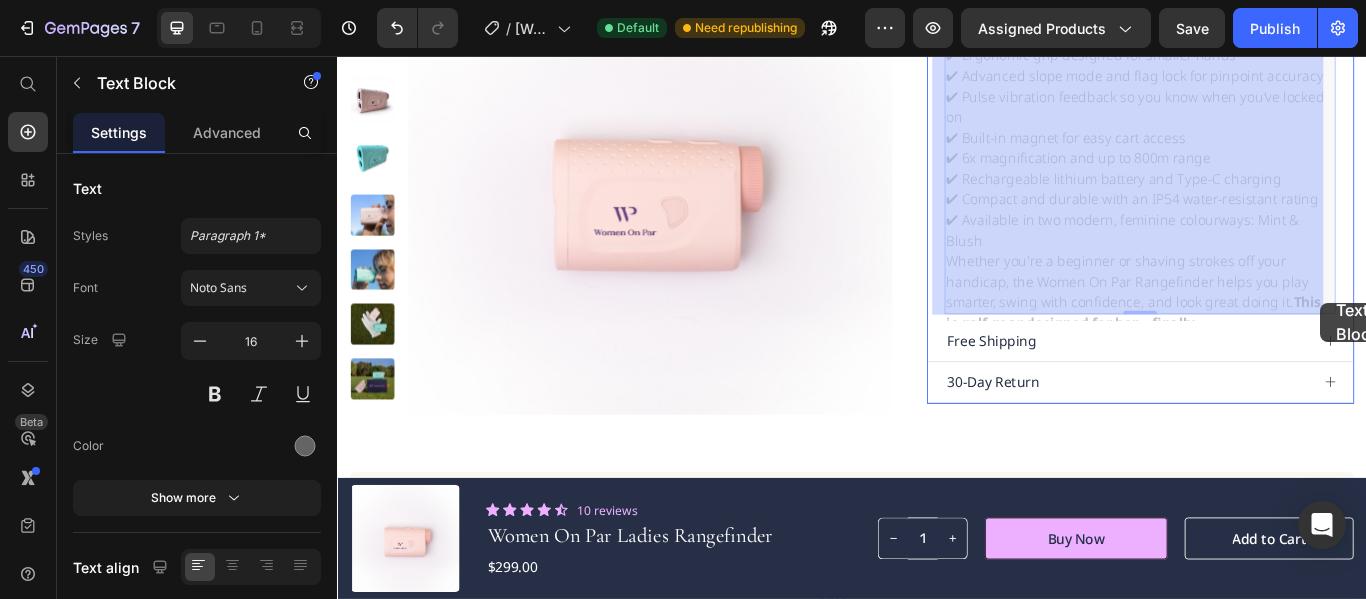 drag, startPoint x: 1434, startPoint y: 314, endPoint x: 1483, endPoint y: 342, distance: 56.435802 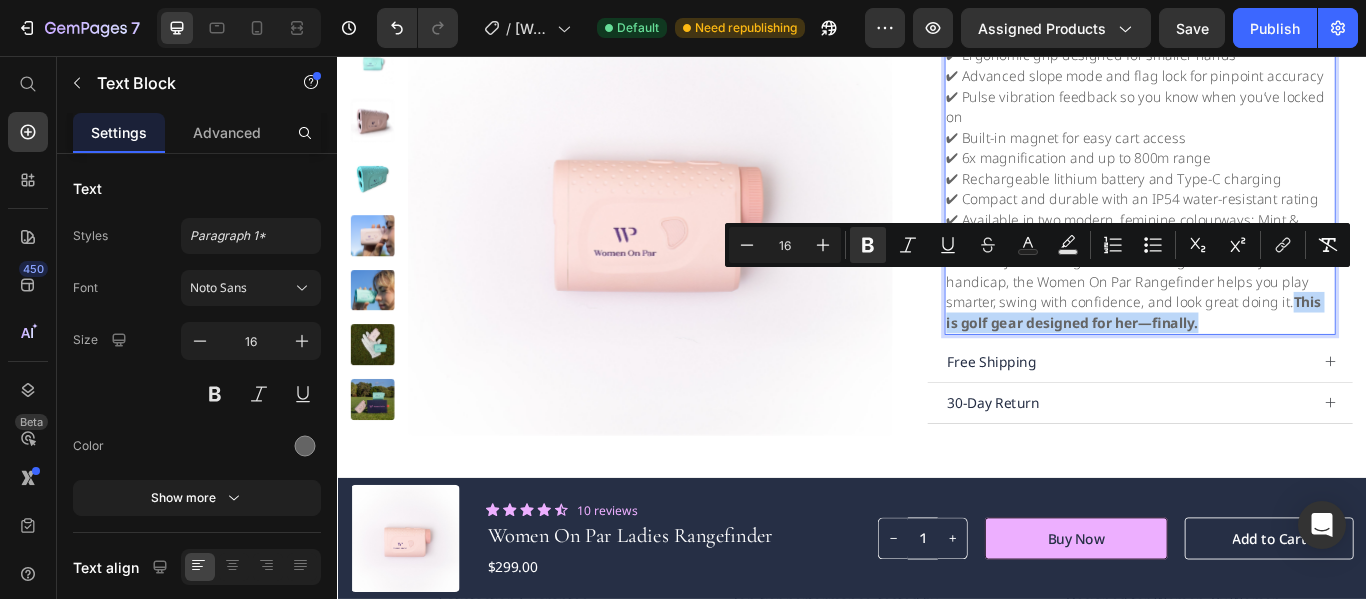 drag, startPoint x: 1334, startPoint y: 347, endPoint x: 1435, endPoint y: 312, distance: 106.89247 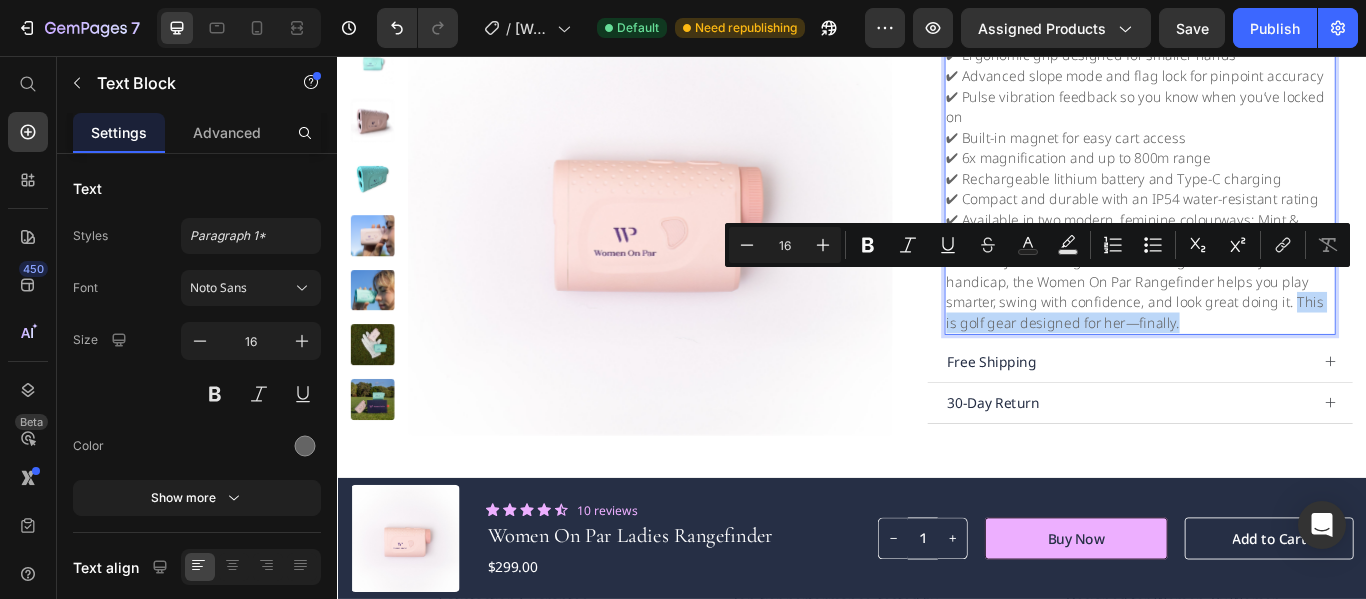 click on "Whether you're a beginner or shaving strokes off your handicap, the Women On Par Rangefinder helps you play smarter, swing with confidence, and look great doing it. This is golf gear designed for her—finally." at bounding box center (1273, 331) 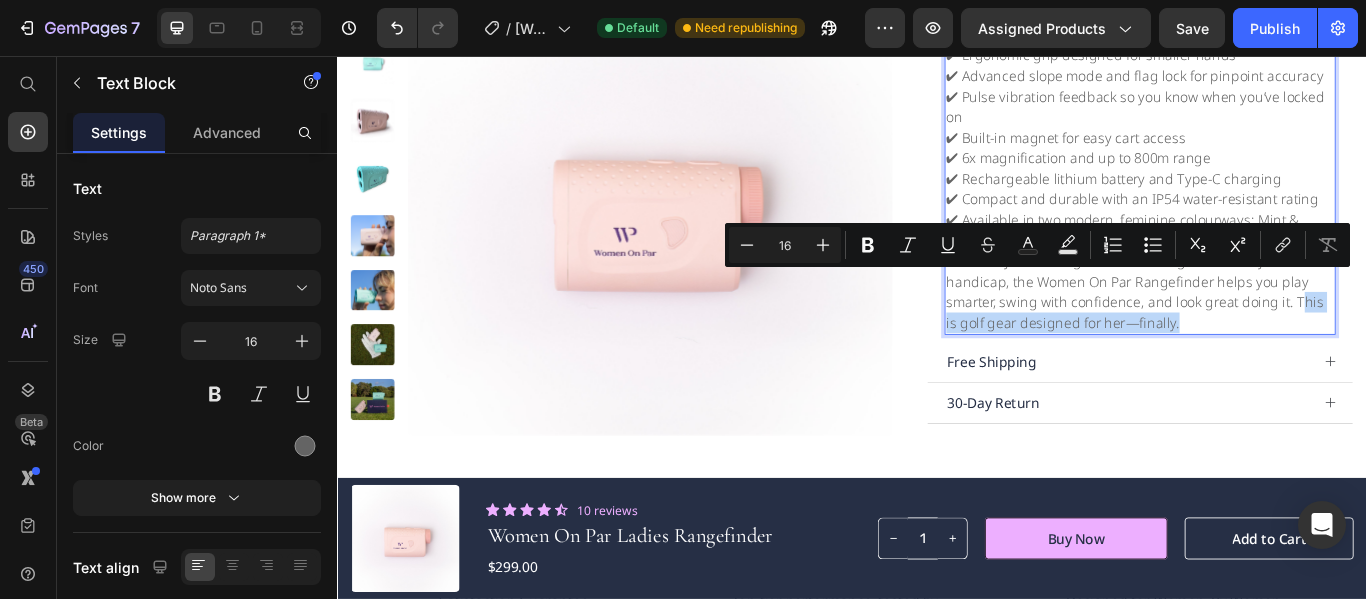 drag, startPoint x: 1441, startPoint y: 313, endPoint x: 1475, endPoint y: 335, distance: 40.496914 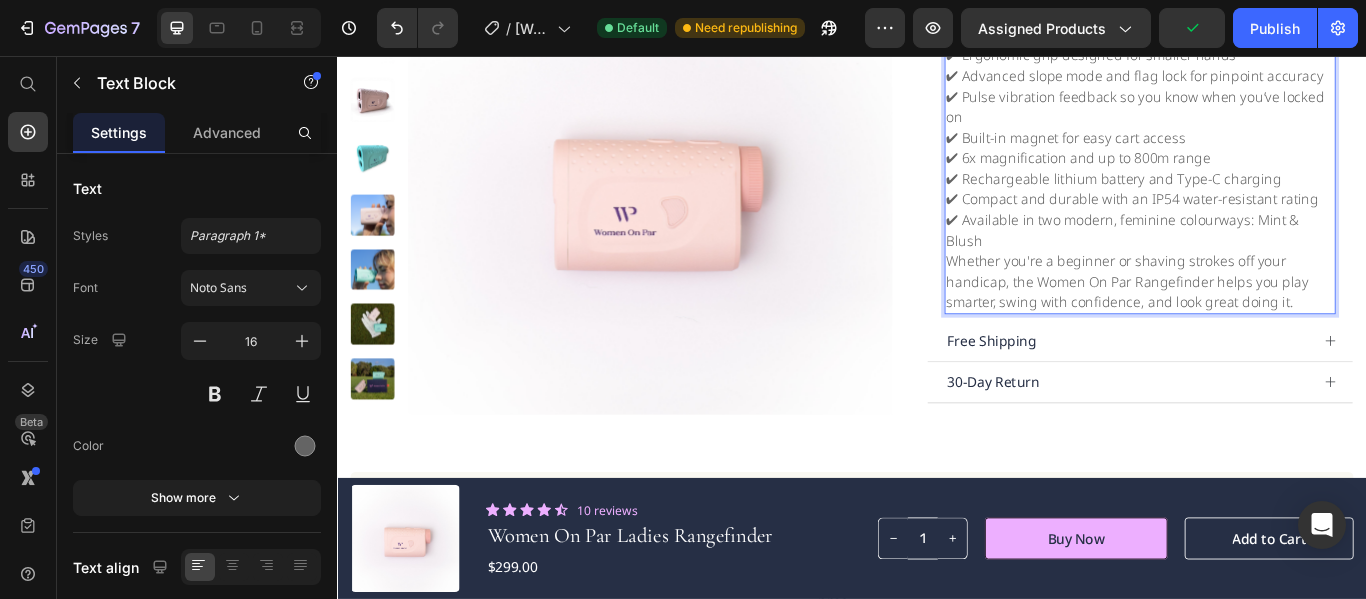 click on "Whether you're a beginner or shaving strokes off your handicap, the Women On Par Rangefinder helps you play smarter, swing with confidence, and look great doing it." at bounding box center [1273, 319] 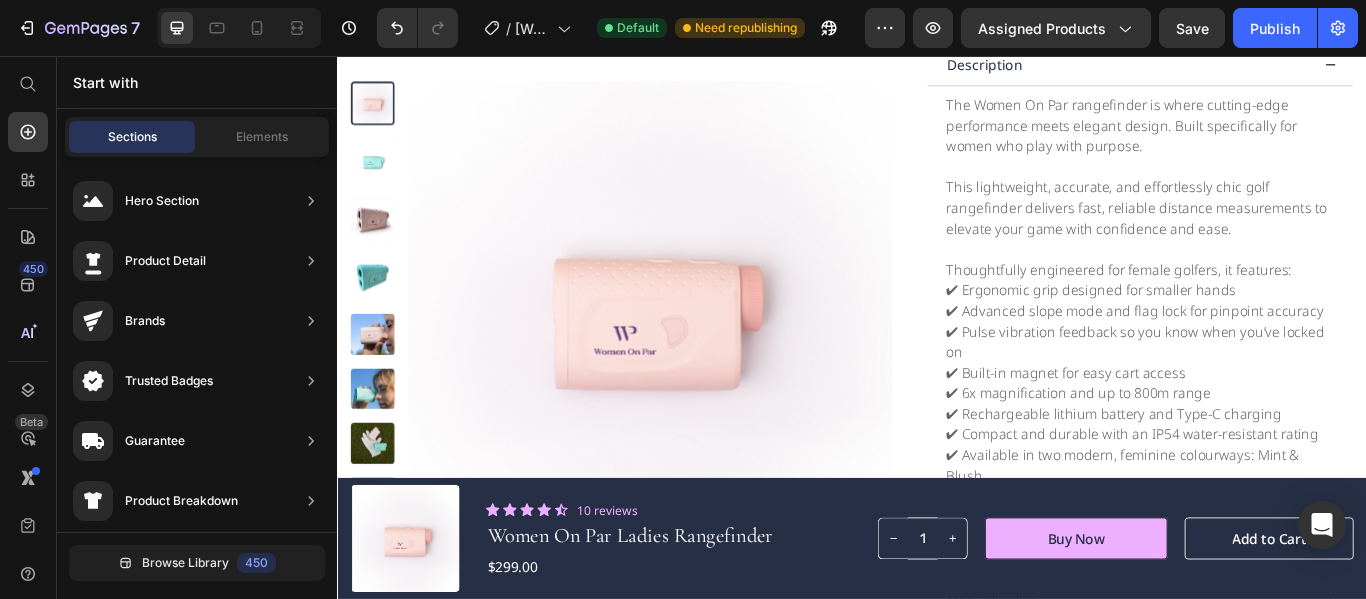 scroll, scrollTop: 898, scrollLeft: 0, axis: vertical 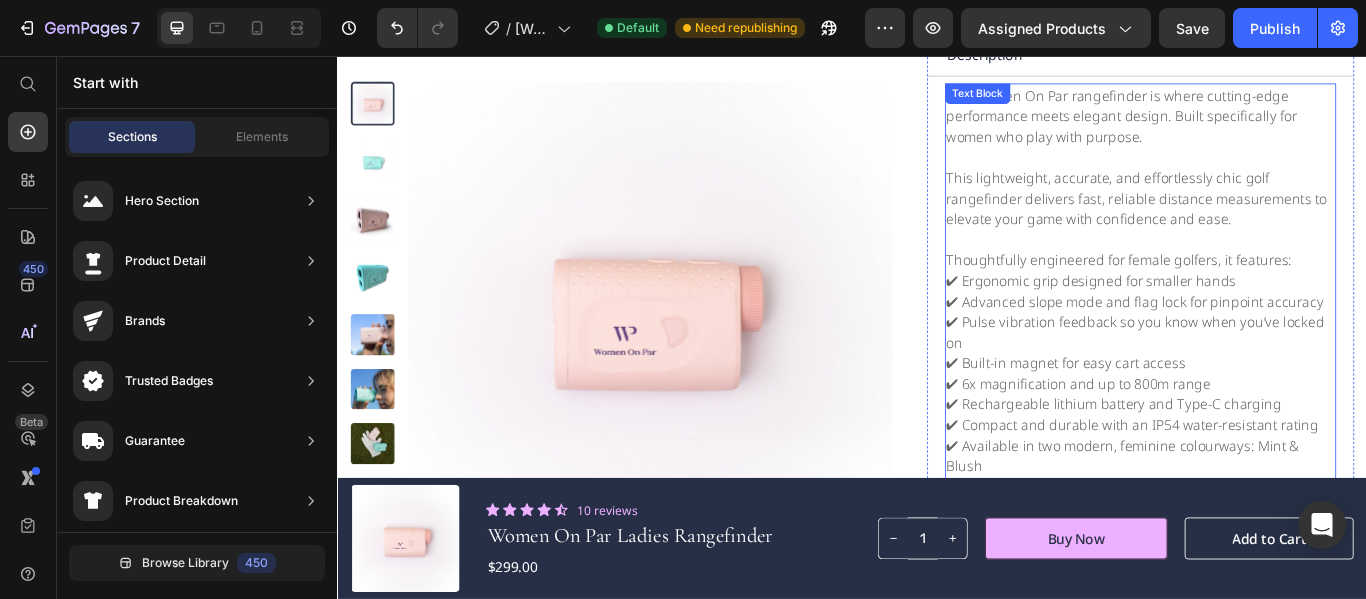 click on "The Women On Par rangefinder is where cutting-edge performance meets elegant design. Built specifically for women who play with purpose." at bounding box center (1273, 126) 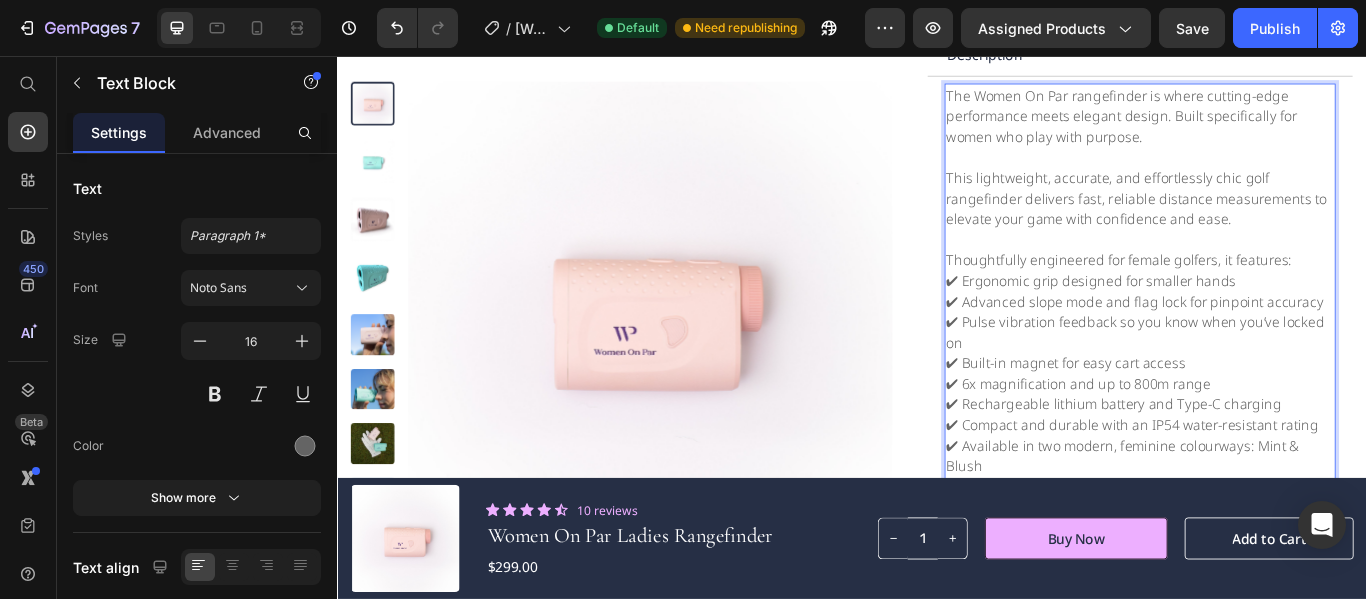click on "The Women On Par rangefinder is where cutting-edge performance meets elegant design. Built specifically for women who play with purpose." at bounding box center (1273, 126) 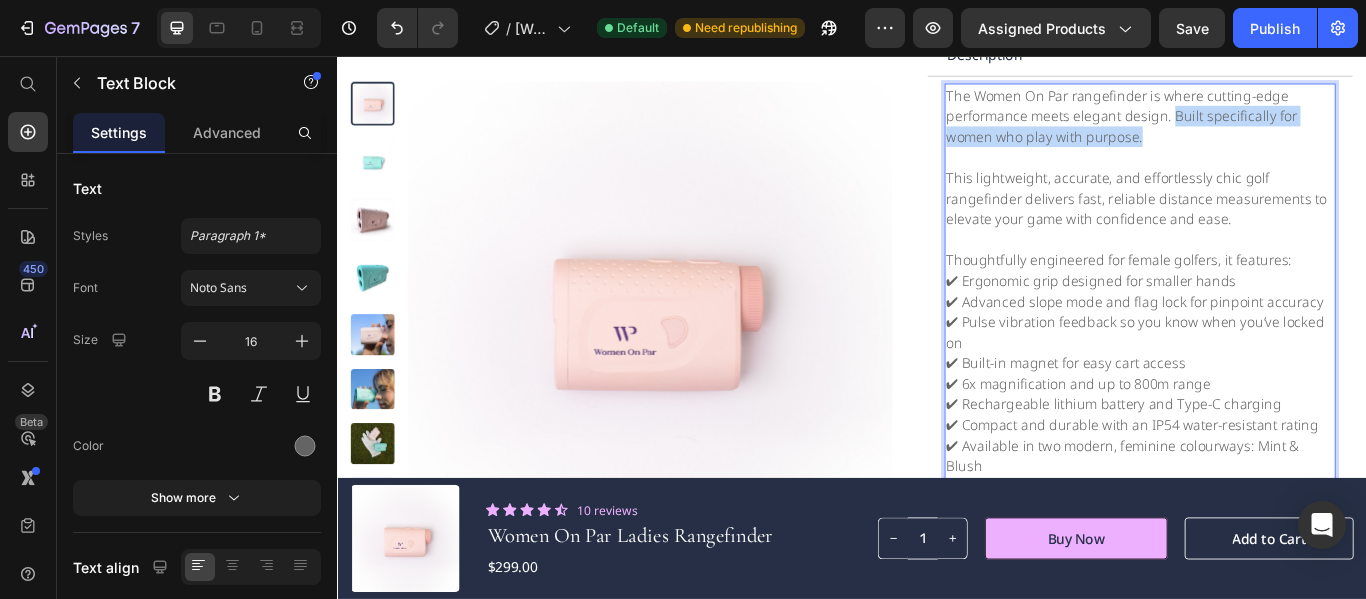 drag, startPoint x: 1297, startPoint y: 125, endPoint x: 1346, endPoint y: 149, distance: 54.56189 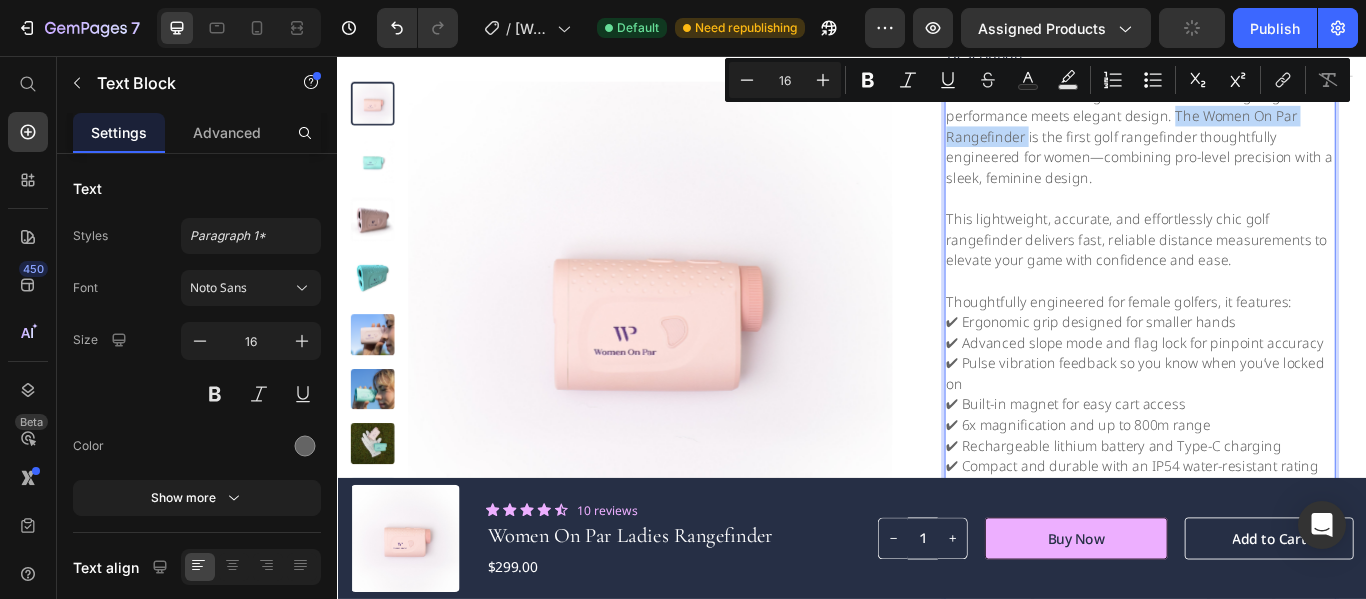 drag, startPoint x: 1297, startPoint y: 124, endPoint x: 1125, endPoint y: 155, distance: 174.77129 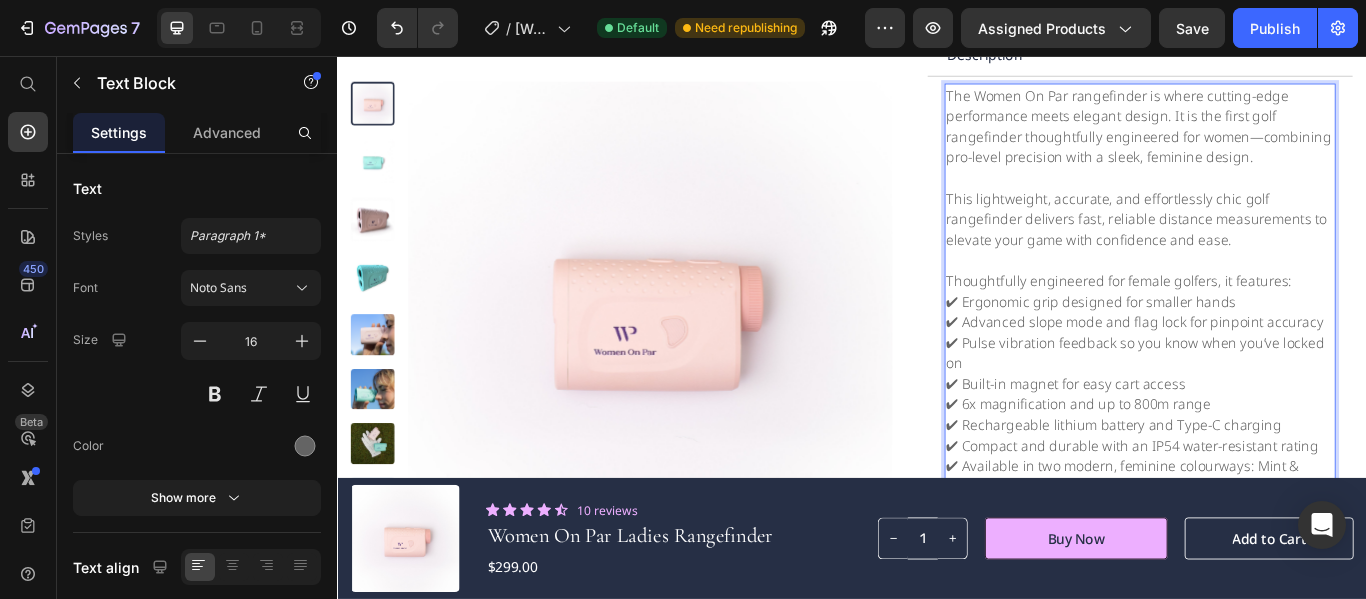 click on "The Women On Par rangefinder is where cutting-edge performance meets elegant design. It is the first golf rangefinder thoughtfully engineered for women—combining pro-level precision with a sleek, feminine design." at bounding box center [1273, 138] 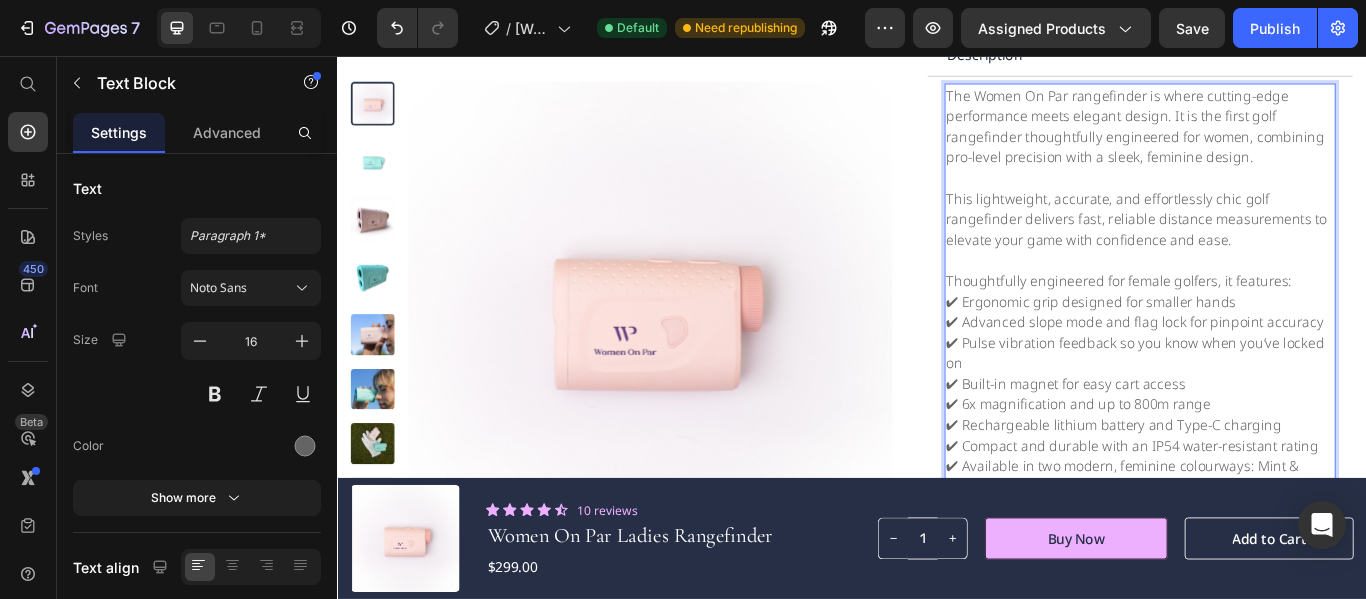 click at bounding box center (1273, 198) 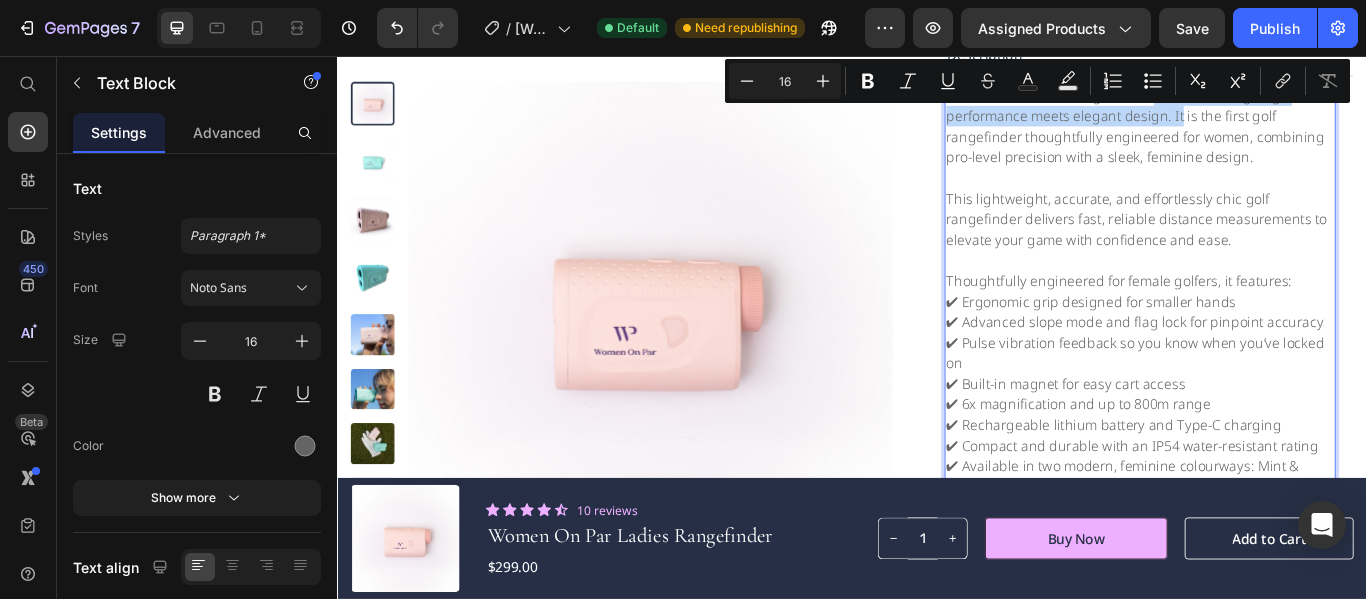drag, startPoint x: 1269, startPoint y: 100, endPoint x: 1306, endPoint y: 127, distance: 45.80393 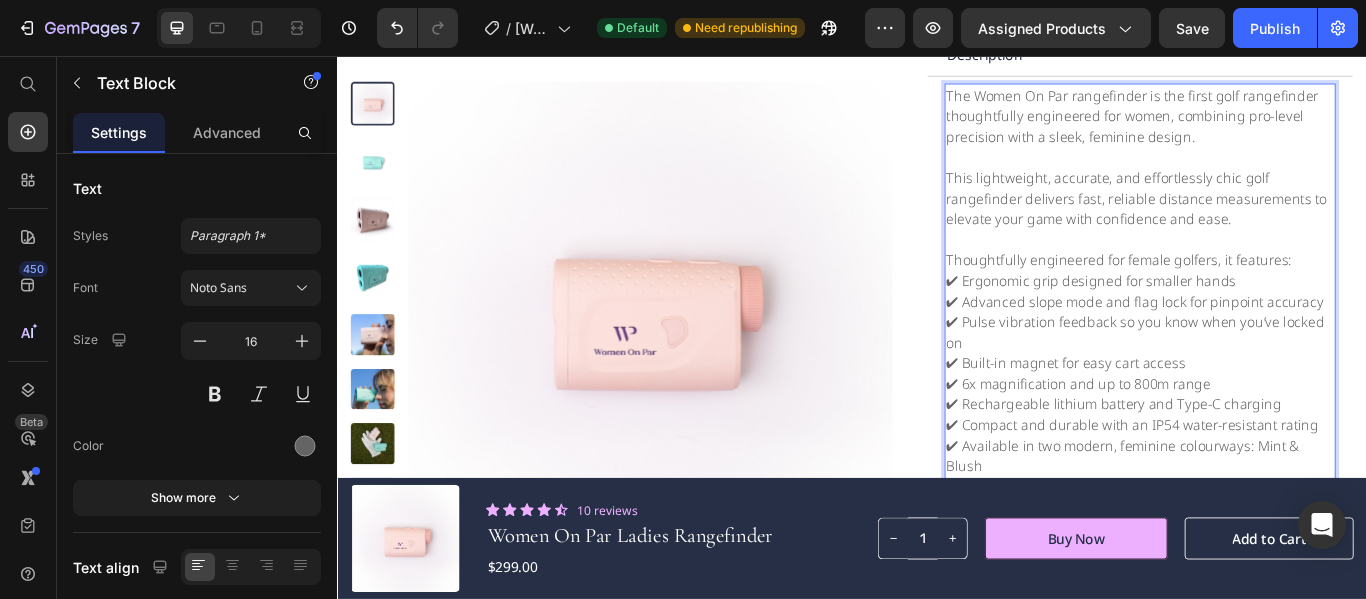 click on "The Women On Par rangefinder is the first golf rangefinder thoughtfully engineered for women, combining pro-level precision with a sleek, feminine design." at bounding box center [1273, 126] 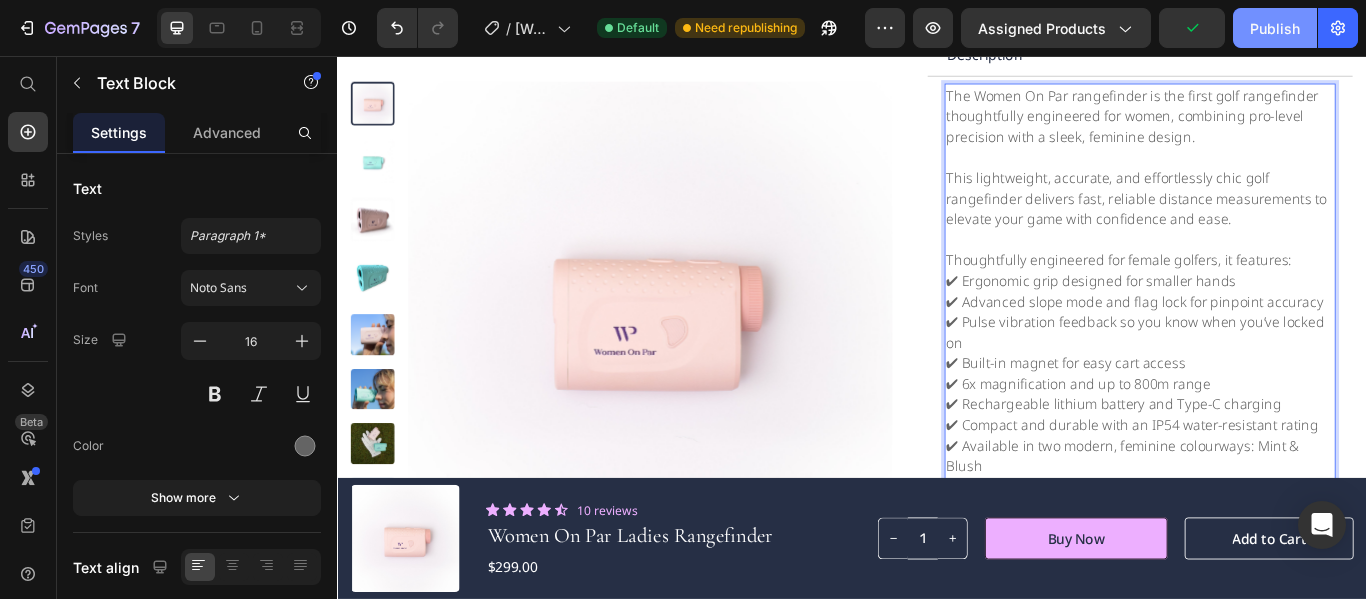 click on "Publish" at bounding box center [1275, 28] 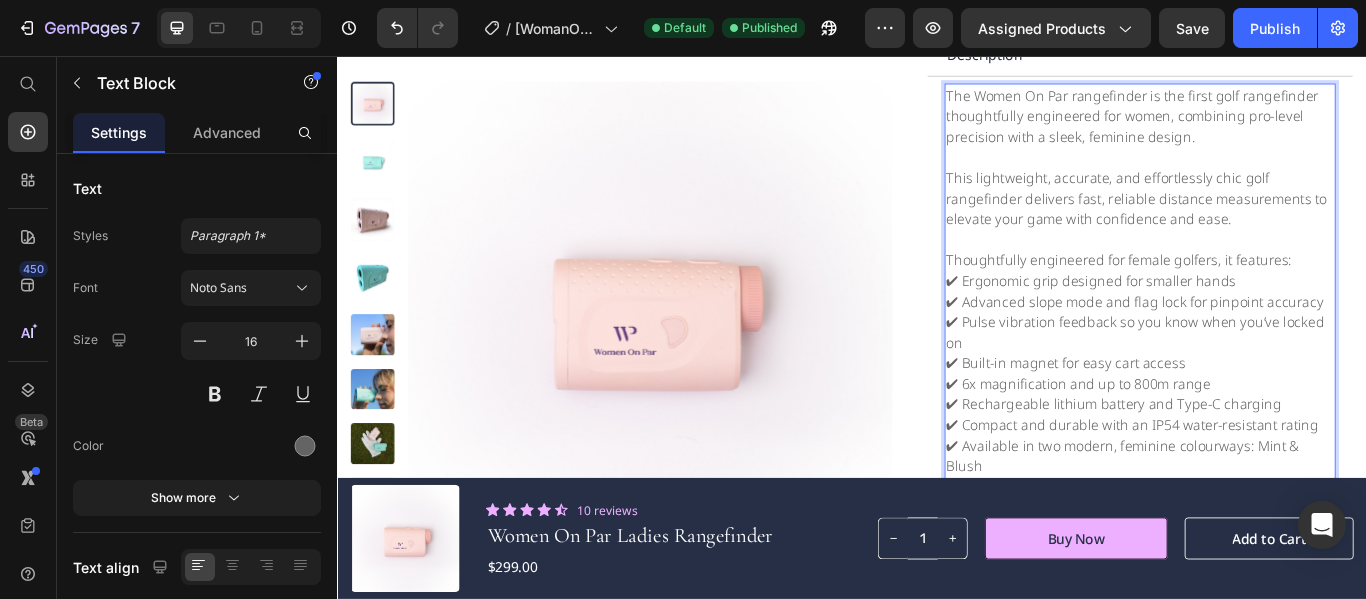 click on "Thoughtfully engineered for female golfers, it features:" at bounding box center [1273, 294] 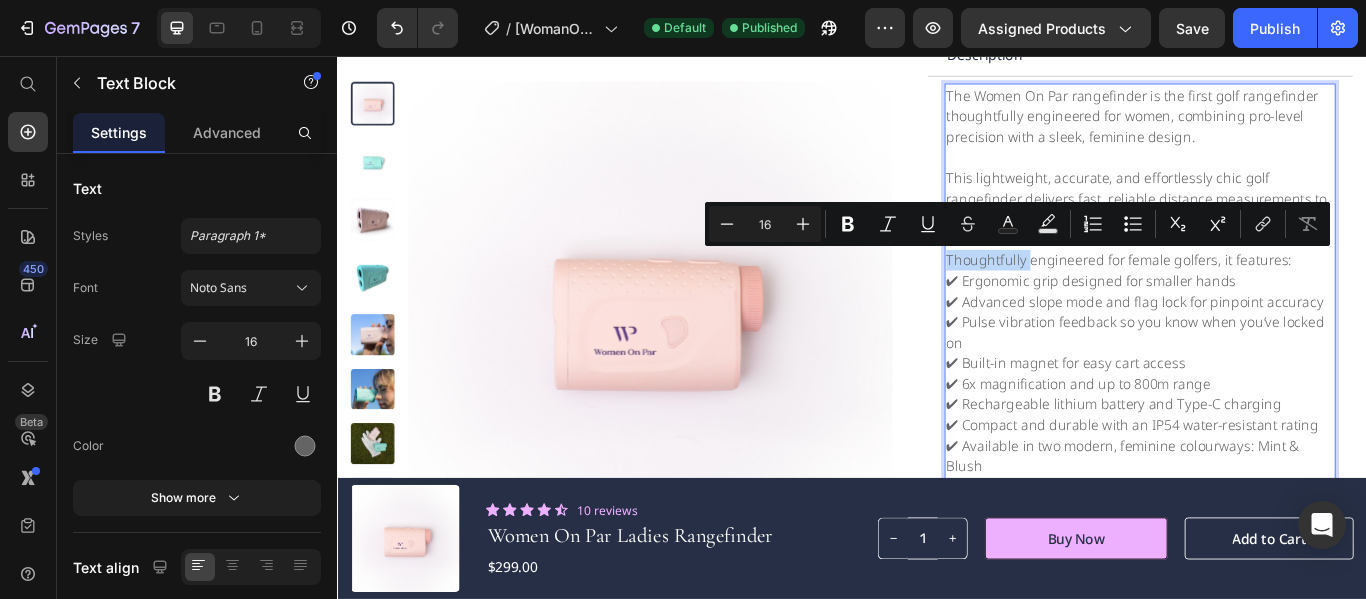 click on "Minus 16 Plus Bold Italic Underline       Strikethrough
Text Color
Text Background Color Numbered List Bulleted List Subscript Superscript       link Remove Format" at bounding box center [1017, 224] 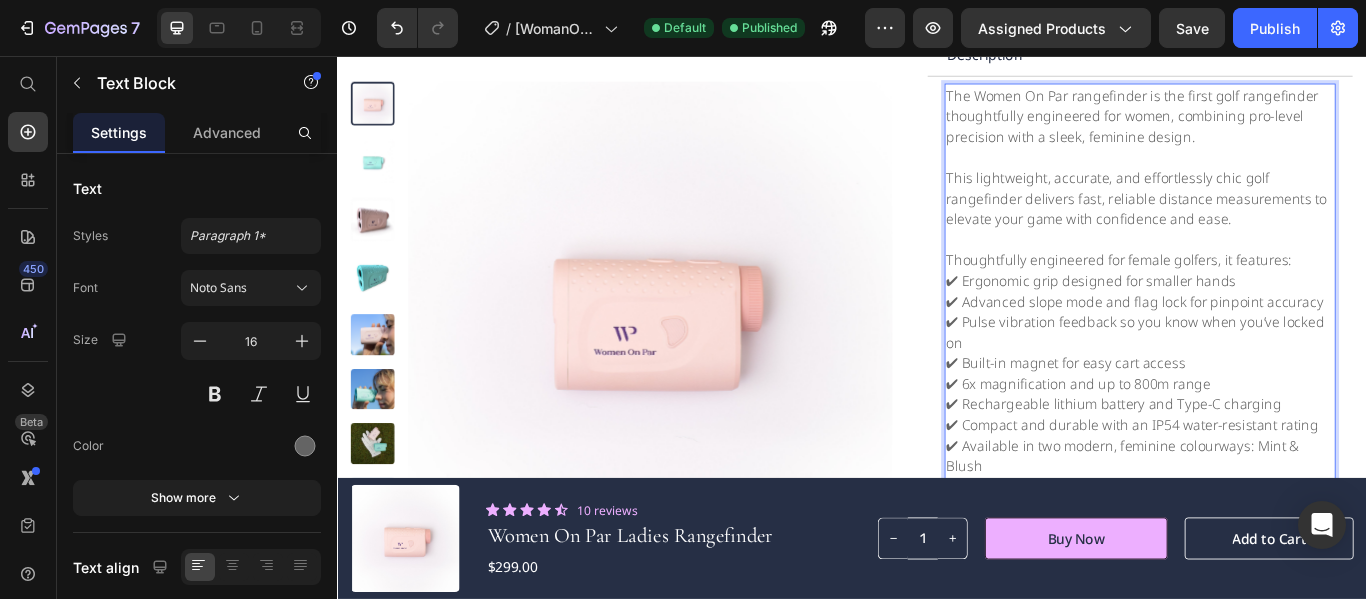 click on "Thoughtfully engineered for female golfers, it features:" at bounding box center [1273, 294] 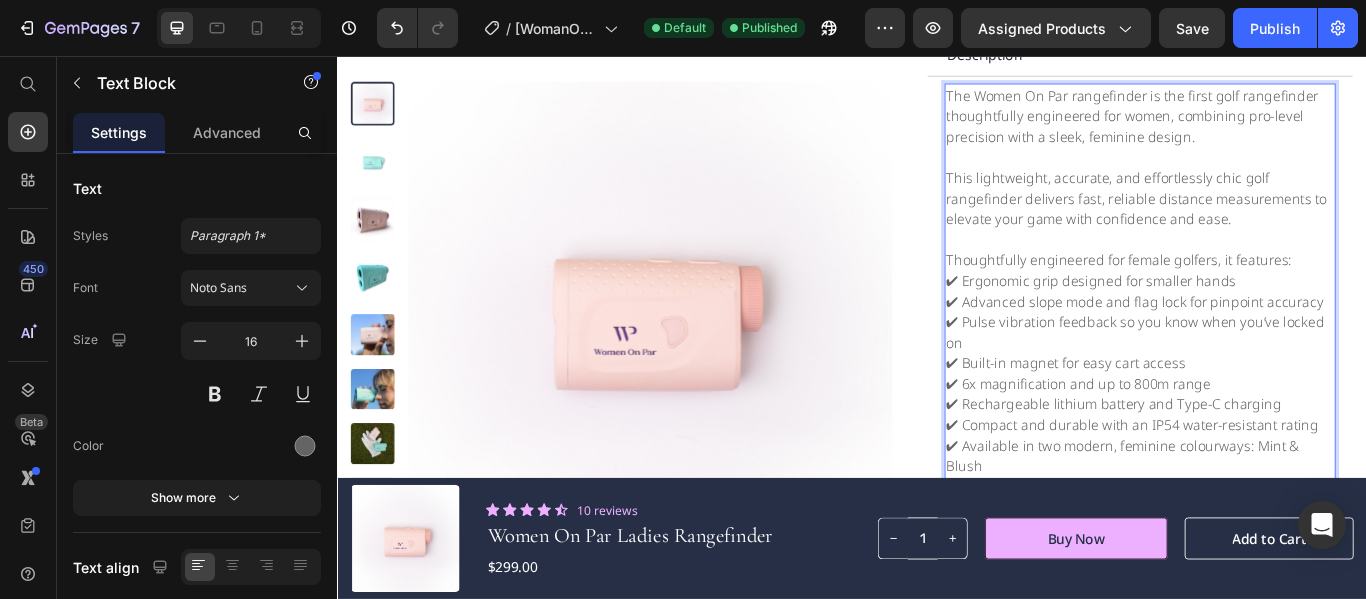 click on "Thoughtfully engineered for female golfers, it features:" at bounding box center [1273, 294] 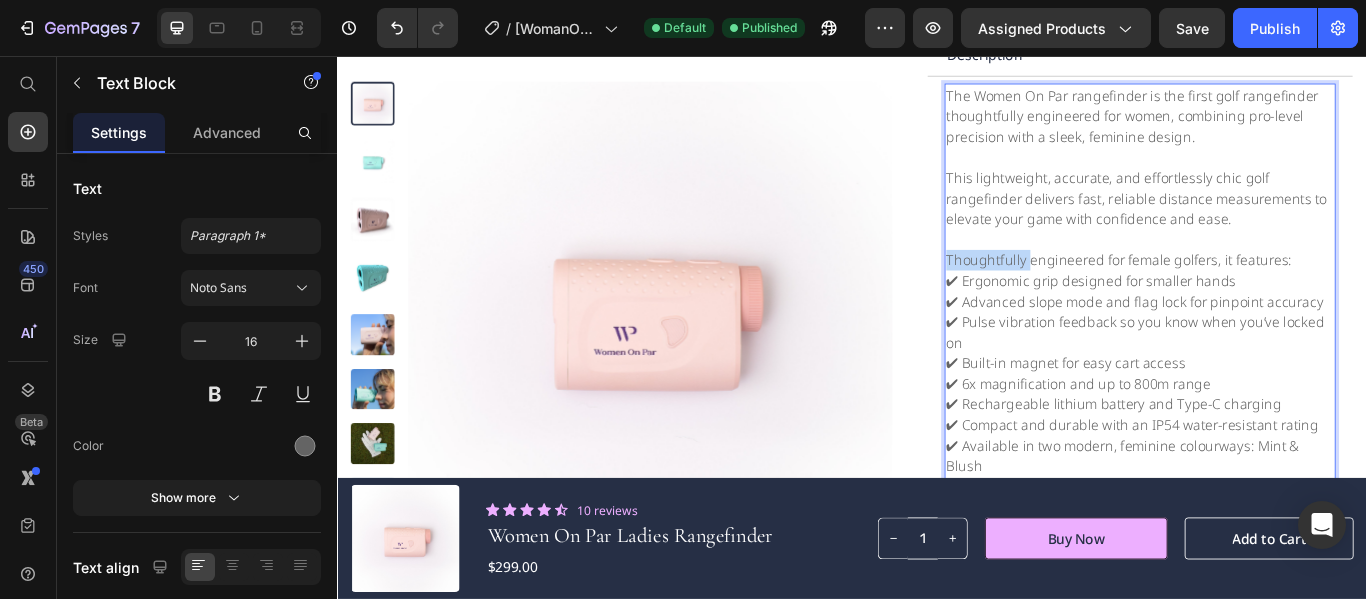 click on "Thoughtfully engineered for female golfers, it features:" at bounding box center [1273, 294] 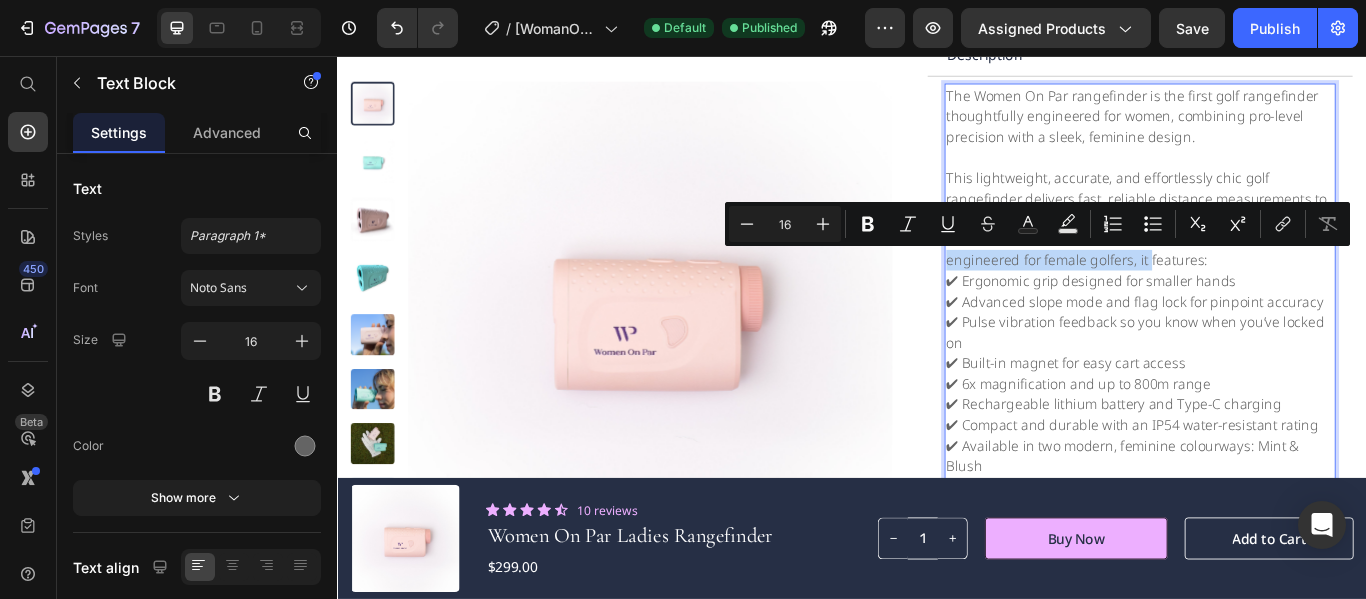 drag, startPoint x: 1267, startPoint y: 296, endPoint x: 1035, endPoint y: 299, distance: 232.0194 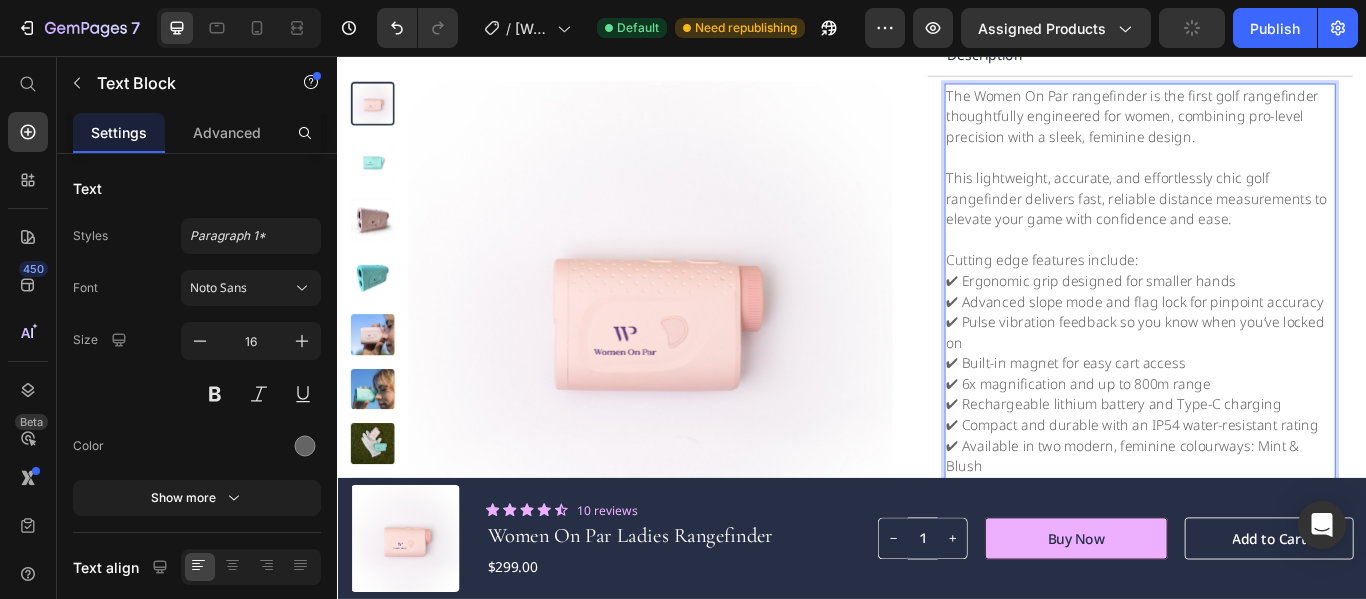 click on "This lightweight, accurate, and effortlessly chic golf rangefinder delivers fast, reliable distance measurements to elevate your game with confidence and ease." at bounding box center (1273, 222) 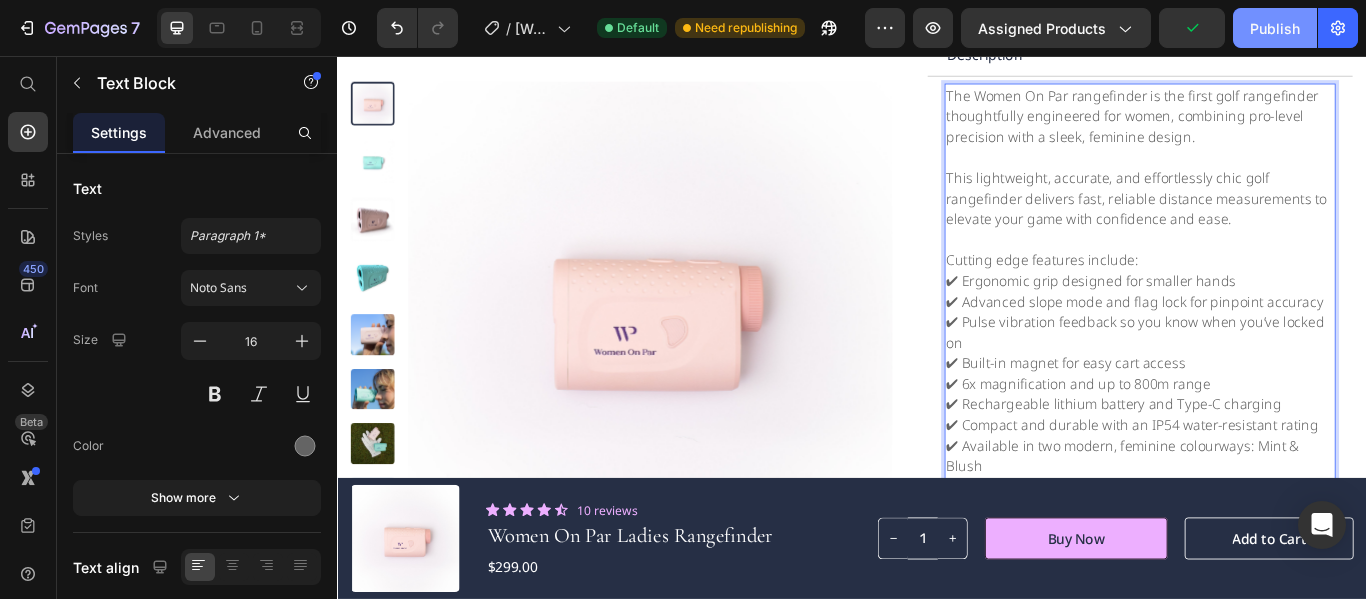 click on "Publish" at bounding box center [1275, 28] 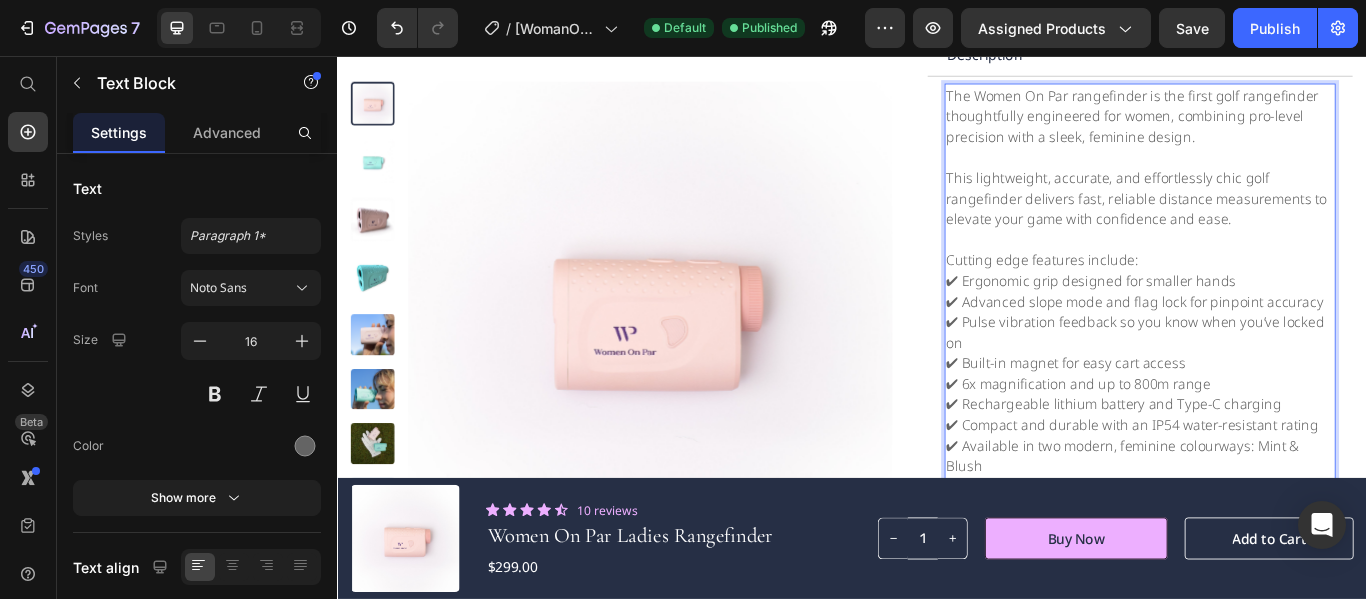click on "✔ Ergonomic grip designed for smaller hands ✔ Advanced slope mode and flag lock for pinpoint accuracy ✔ Pulse vibration feedback so you know when you’ve locked on ✔ Built-in magnet for easy cart access ✔ 6x magnification and up to 800m range ✔ Rechargeable lithium battery and Type-C charging ✔ Compact and durable with an IP54 water-resistant rating ✔ Available in two modern, feminine colourways: Mint & Blush" at bounding box center [1273, 426] 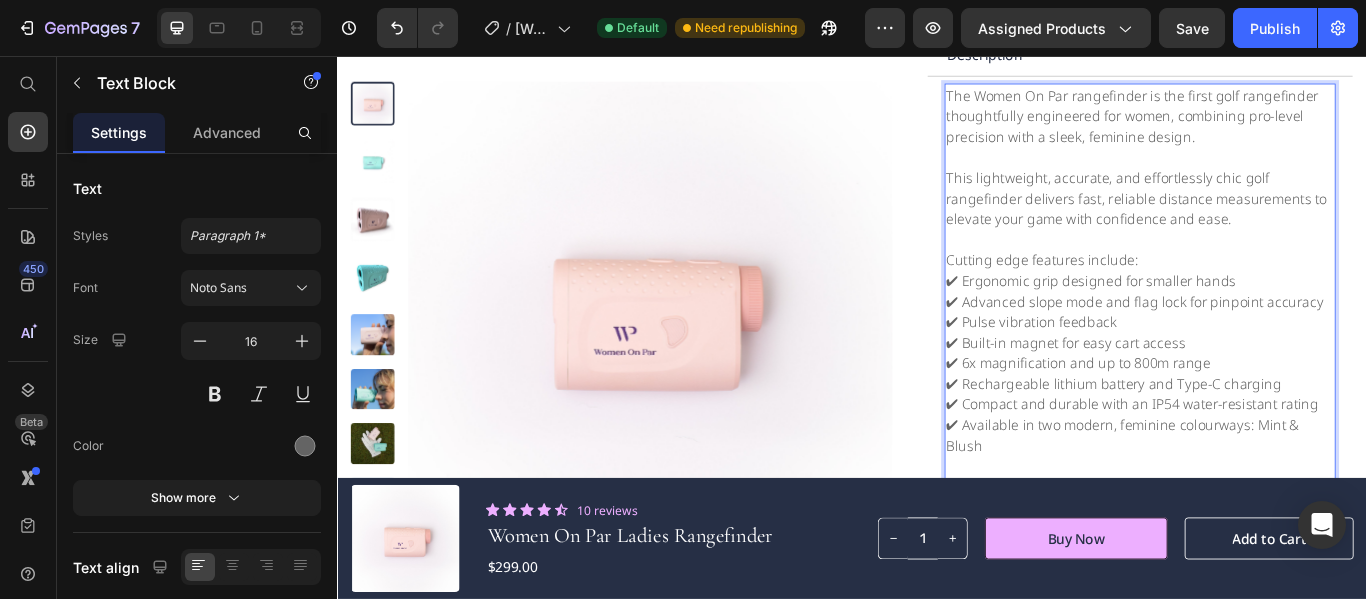 click on "✔ Ergonomic grip designed for smaller hands ✔ Advanced slope mode and flag lock for pinpoint accuracy ✔ Pulse vibration feedback ✔ Built-in magnet for easy cart access ✔ 6x magnification and up to 800m range ✔ Rechargeable lithium battery and Type-C charging ✔ Compact and durable with an IP54 water-resistant rating ✔ Available in two modern, feminine colourways: Mint & Blush" at bounding box center (1273, 414) 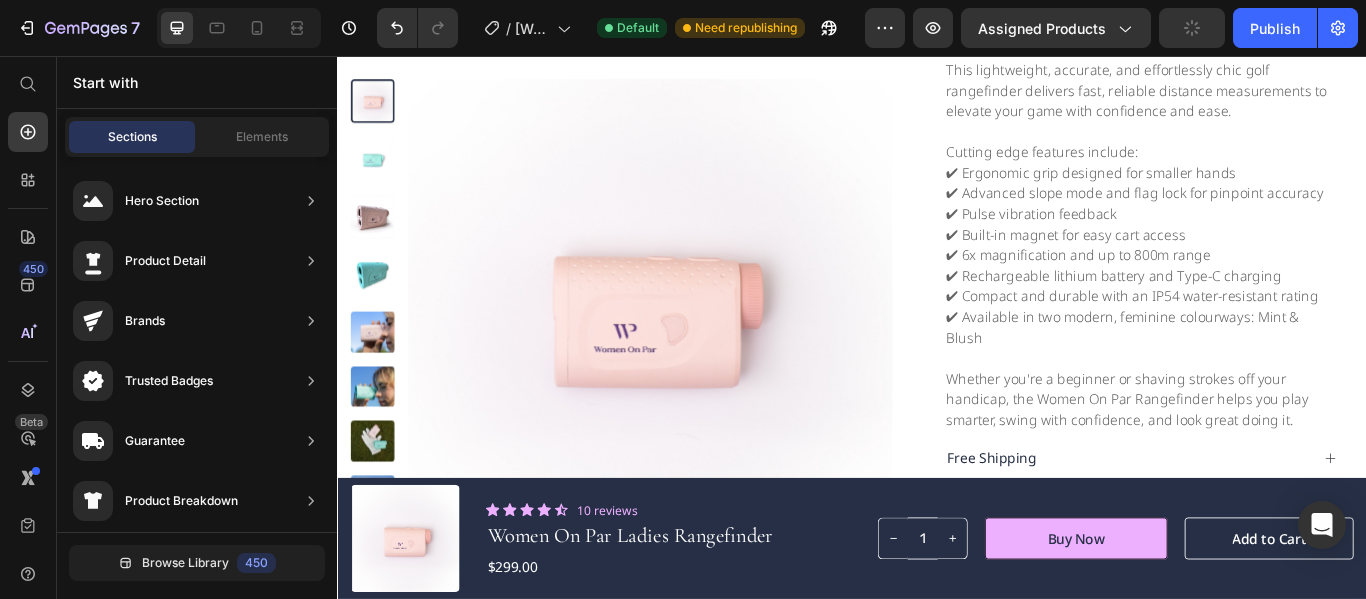 scroll, scrollTop: 1229, scrollLeft: 0, axis: vertical 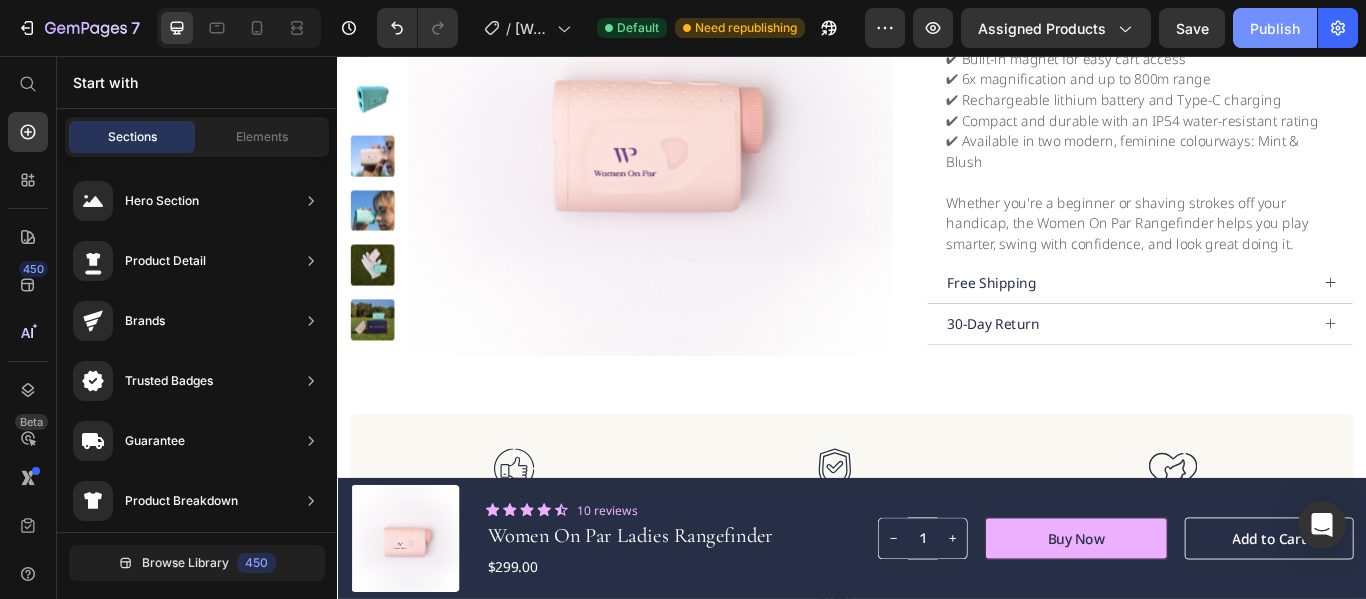 click on "Publish" 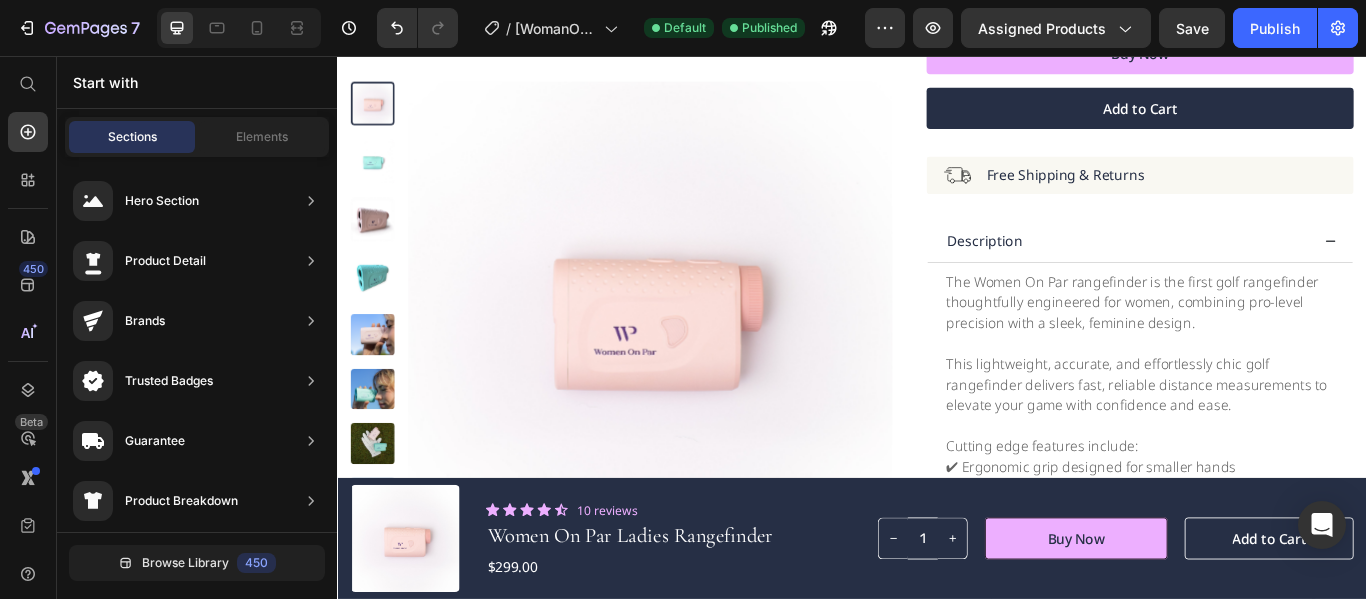 scroll, scrollTop: 658, scrollLeft: 0, axis: vertical 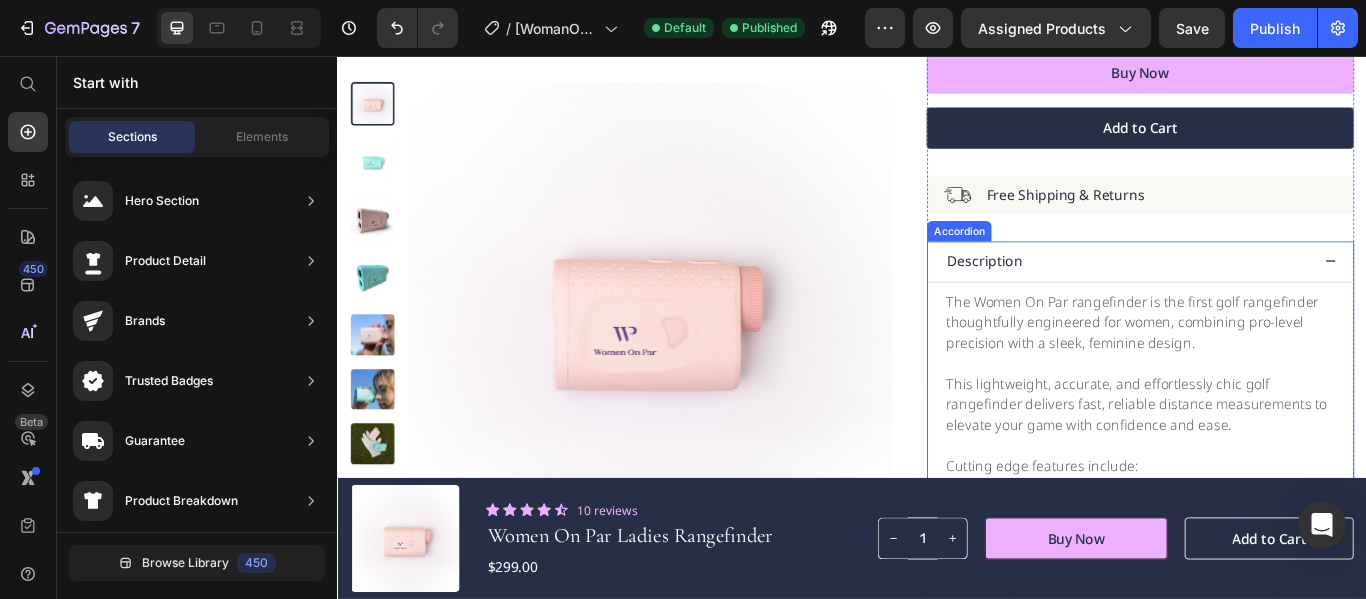 click on "Description" at bounding box center [1273, 296] 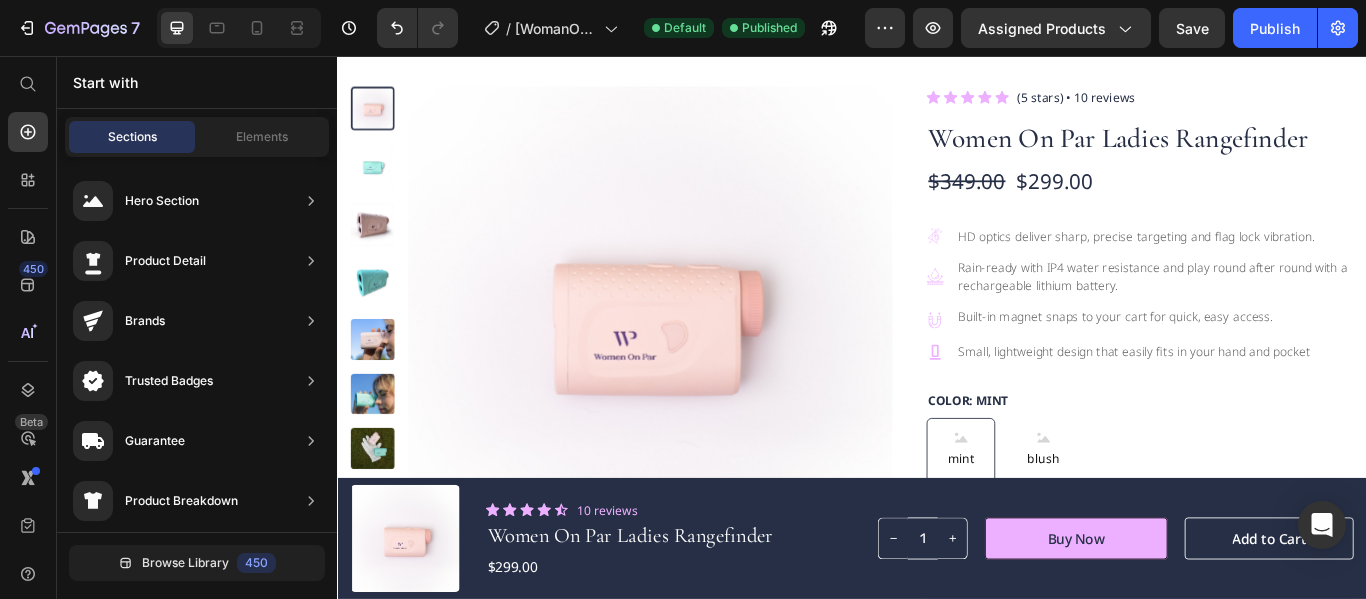 scroll, scrollTop: 45, scrollLeft: 0, axis: vertical 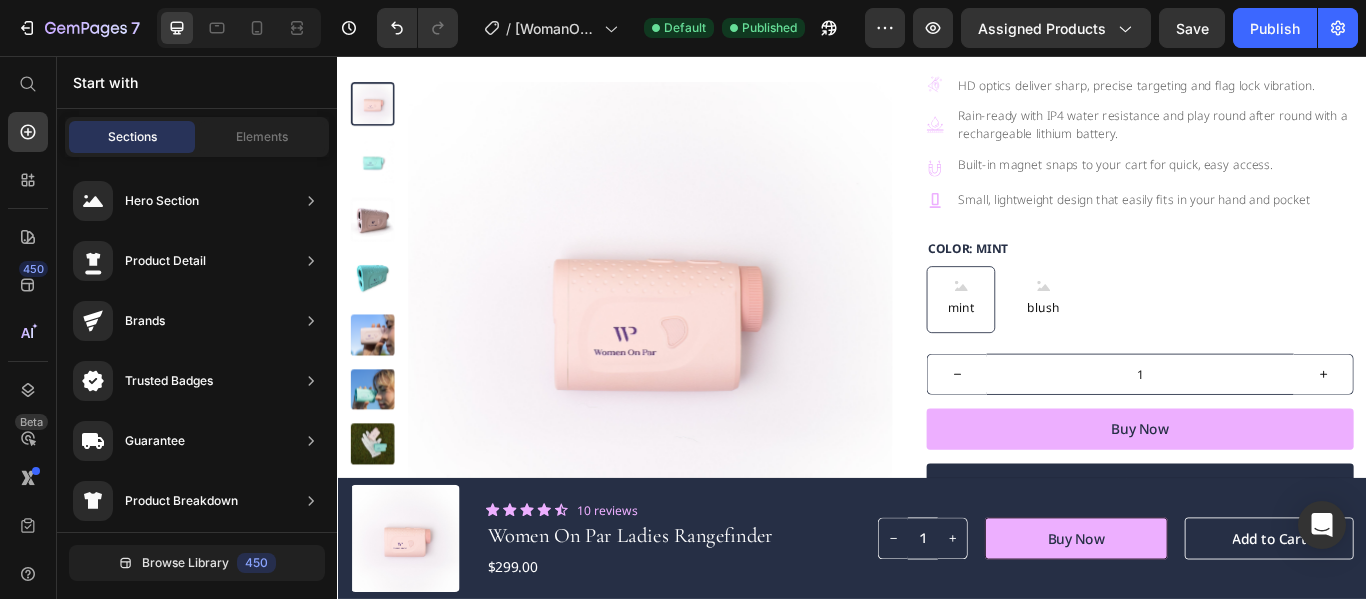 drag, startPoint x: 1528, startPoint y: 96, endPoint x: 1702, endPoint y: 99, distance: 174.02586 